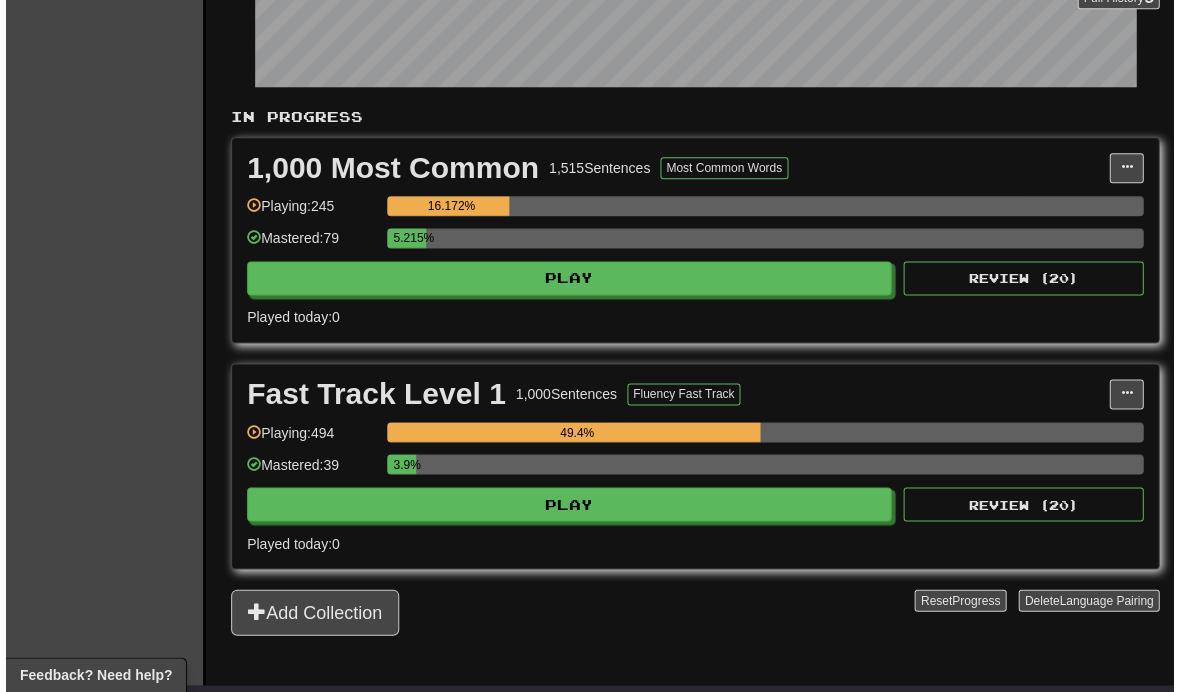 scroll, scrollTop: 349, scrollLeft: 0, axis: vertical 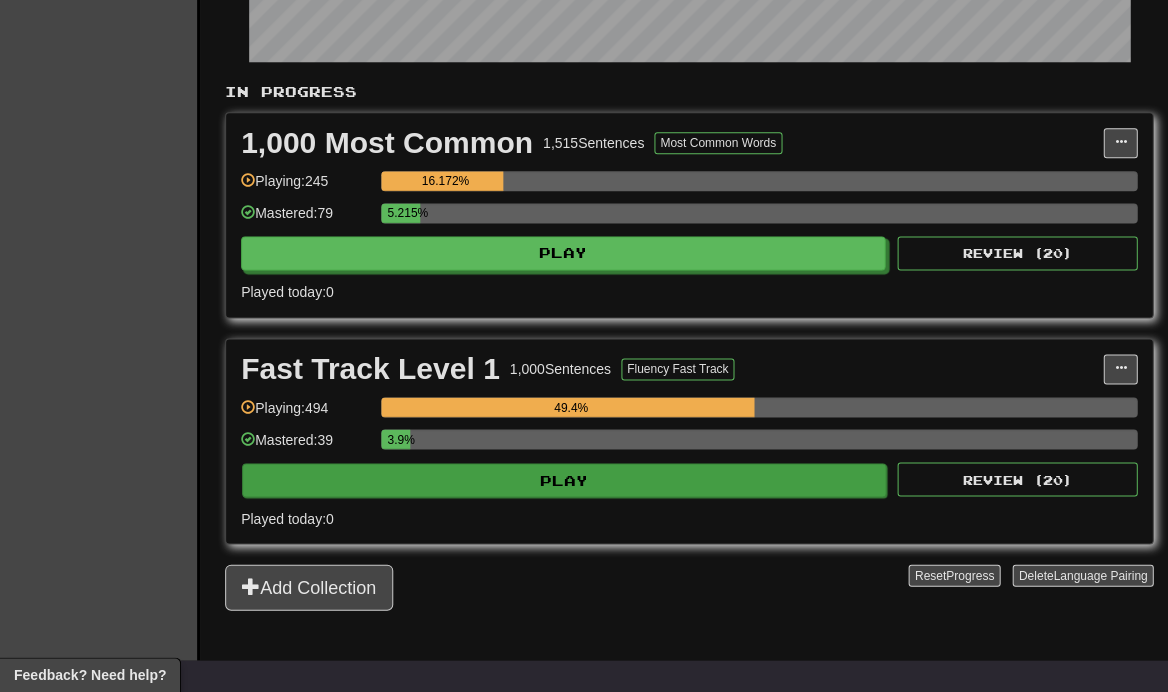click on "Play" at bounding box center (564, 480) 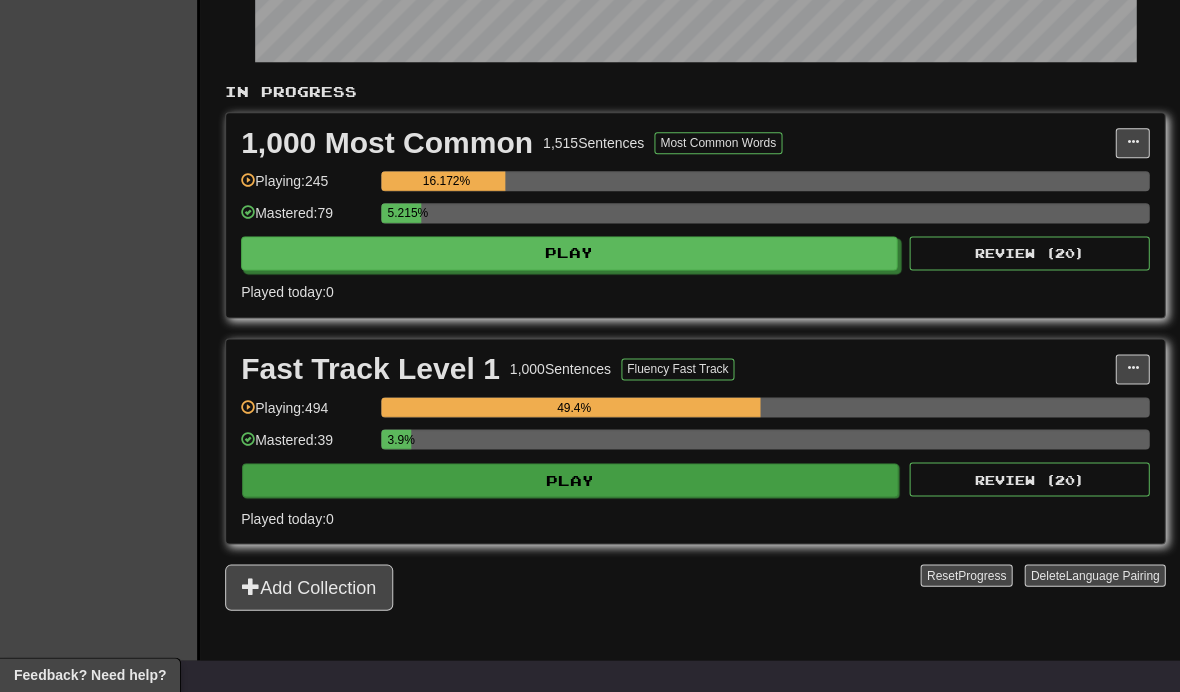 select on "**" 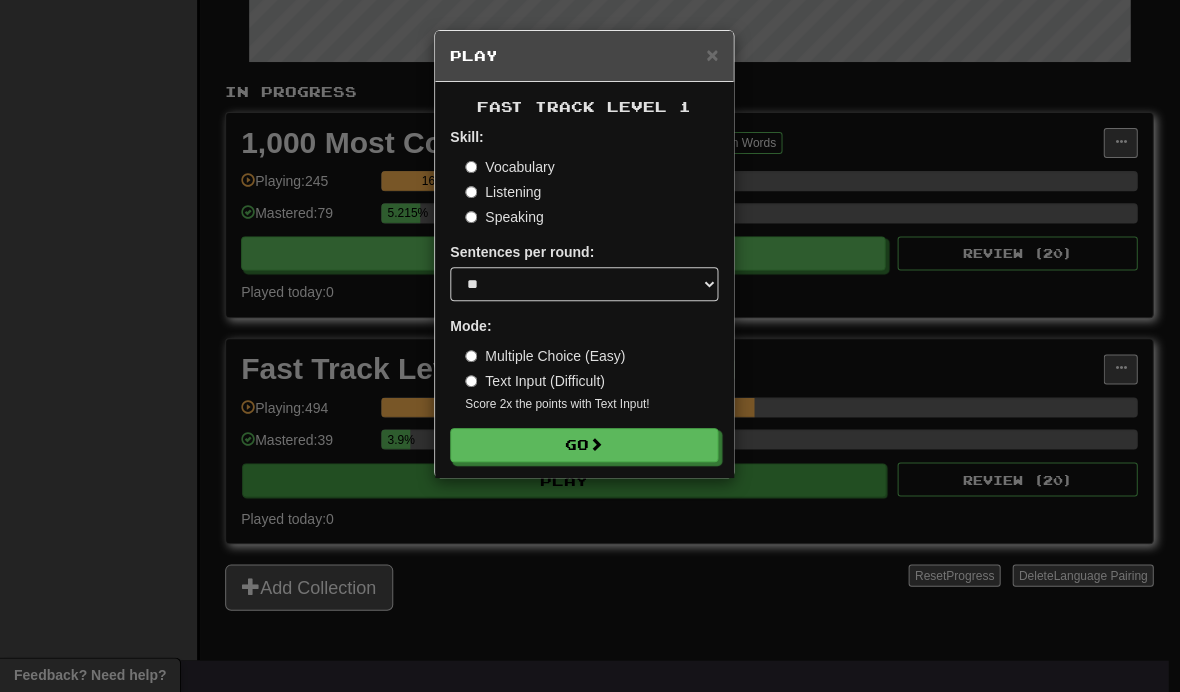 click on "× Play Fast Track Level 1 Skill: Vocabulary Listening Speaking Sentences per round: * ** ** ** ** ** *** ******** Mode: Multiple Choice (Easy) Text Input (Difficult) Score 2x the points with Text Input ! Go" at bounding box center (590, 346) 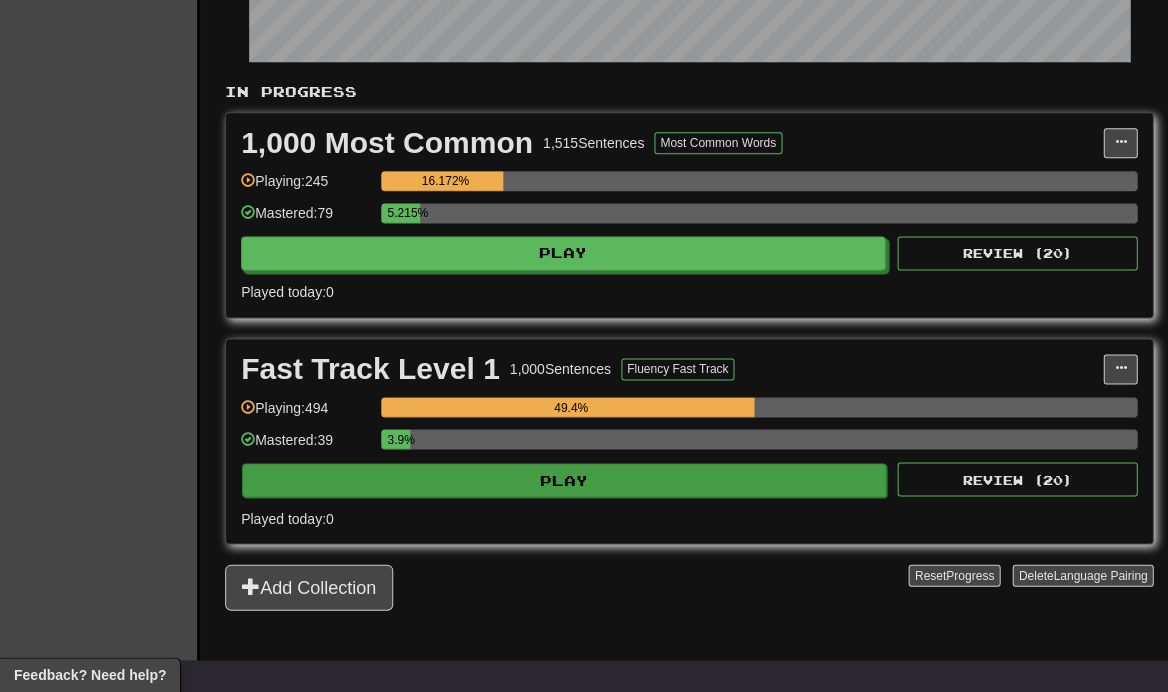 click on "Play" at bounding box center [564, 480] 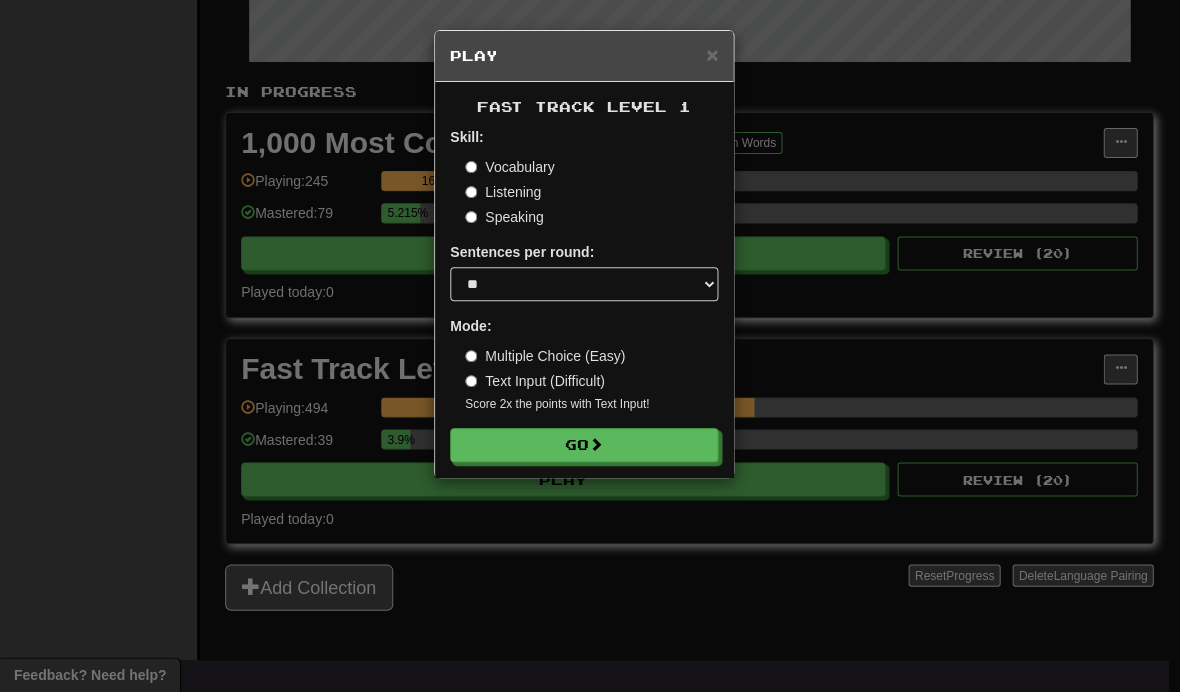 click on "Multiple Choice (Easy)" at bounding box center (545, 356) 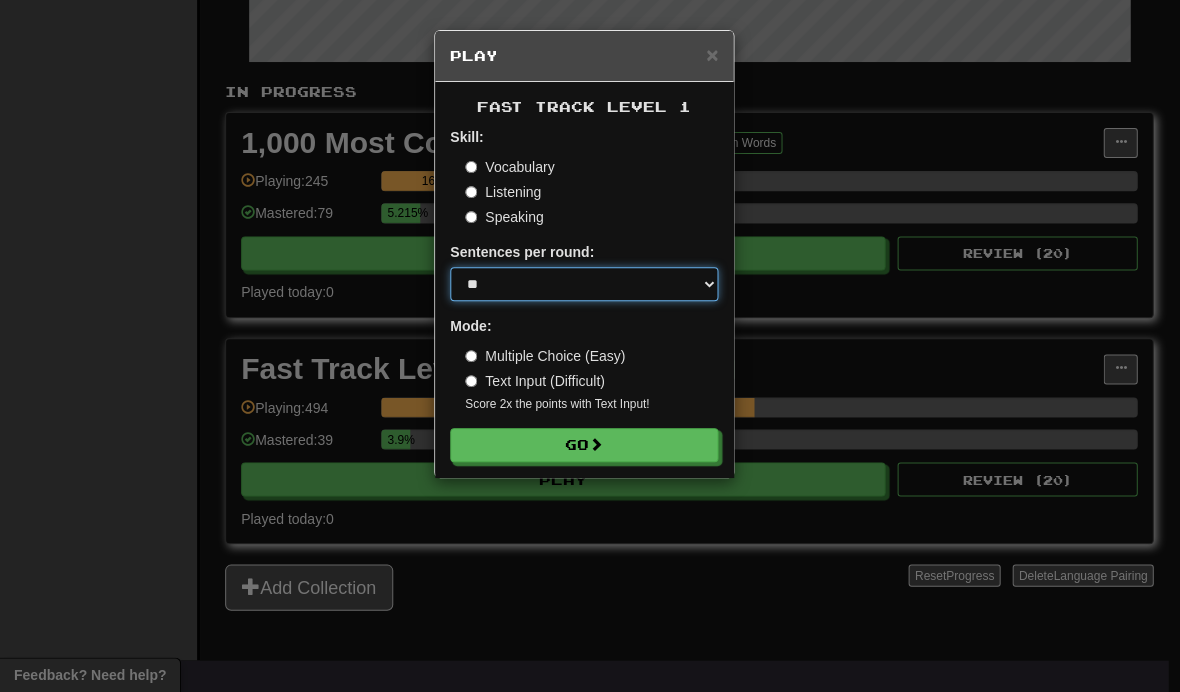 select on "**" 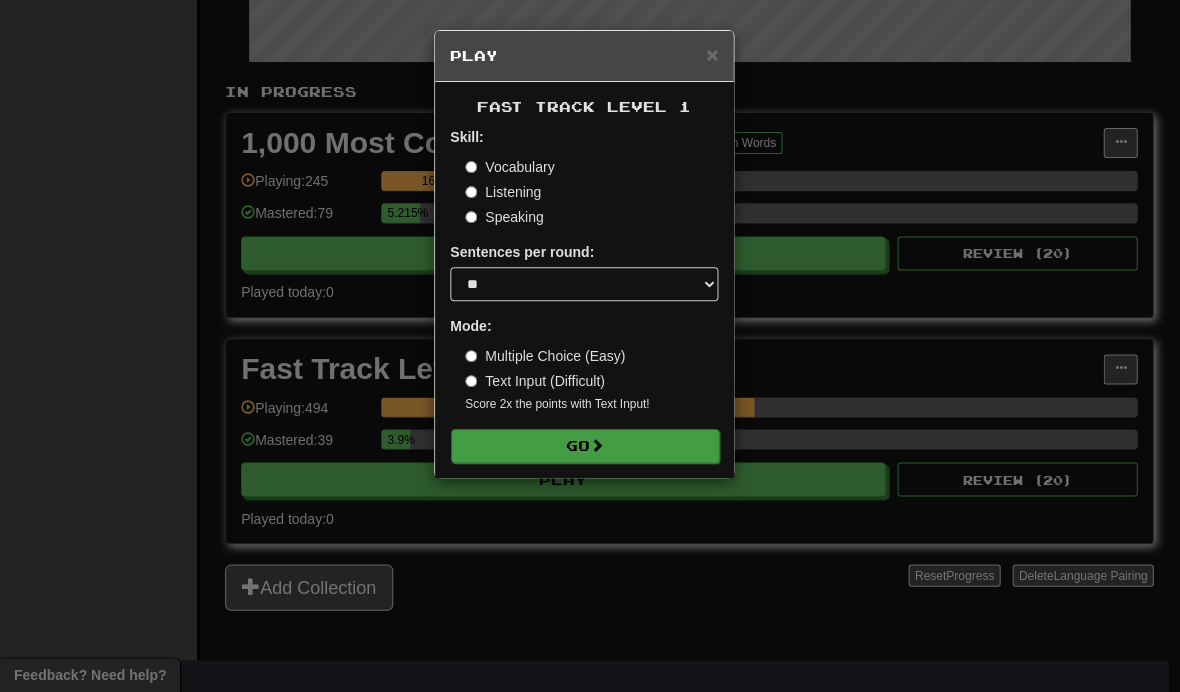 click on "Go" at bounding box center [585, 446] 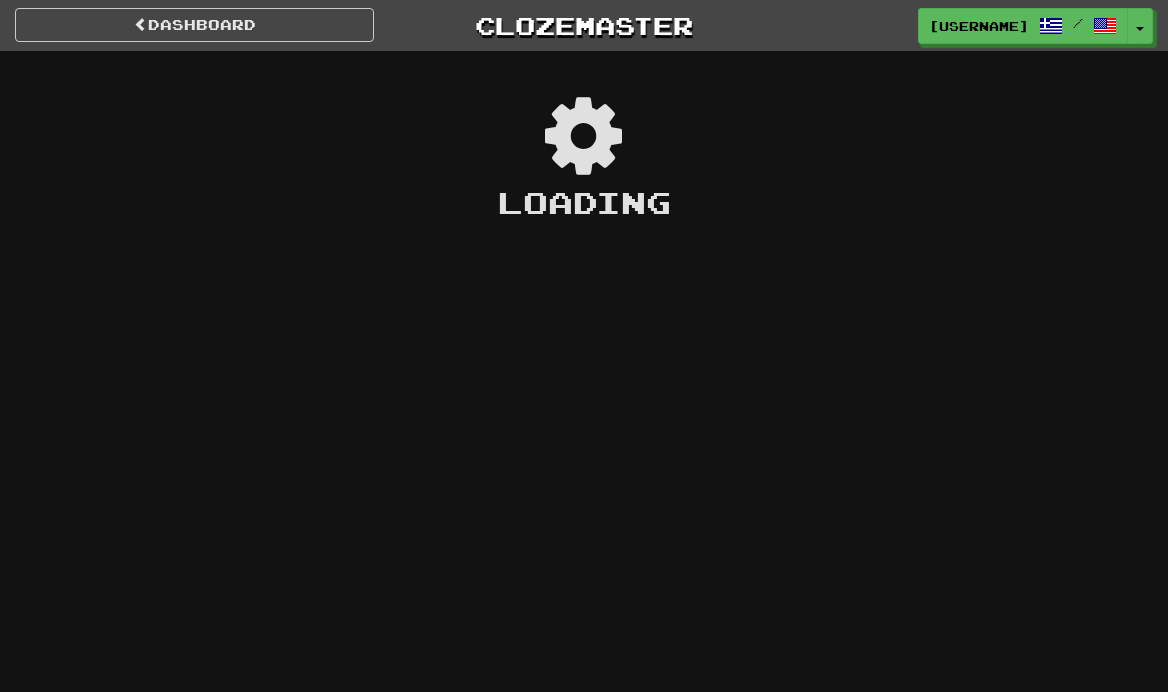 scroll, scrollTop: 0, scrollLeft: 0, axis: both 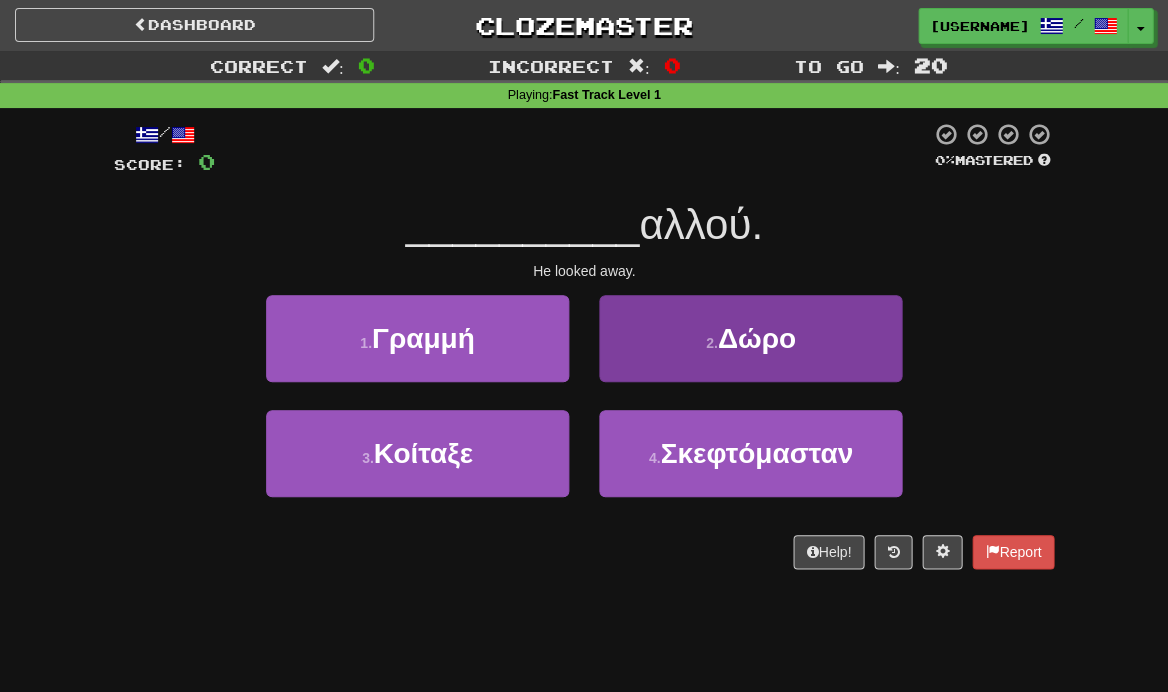click on "2 .  Δώρο" at bounding box center [750, 338] 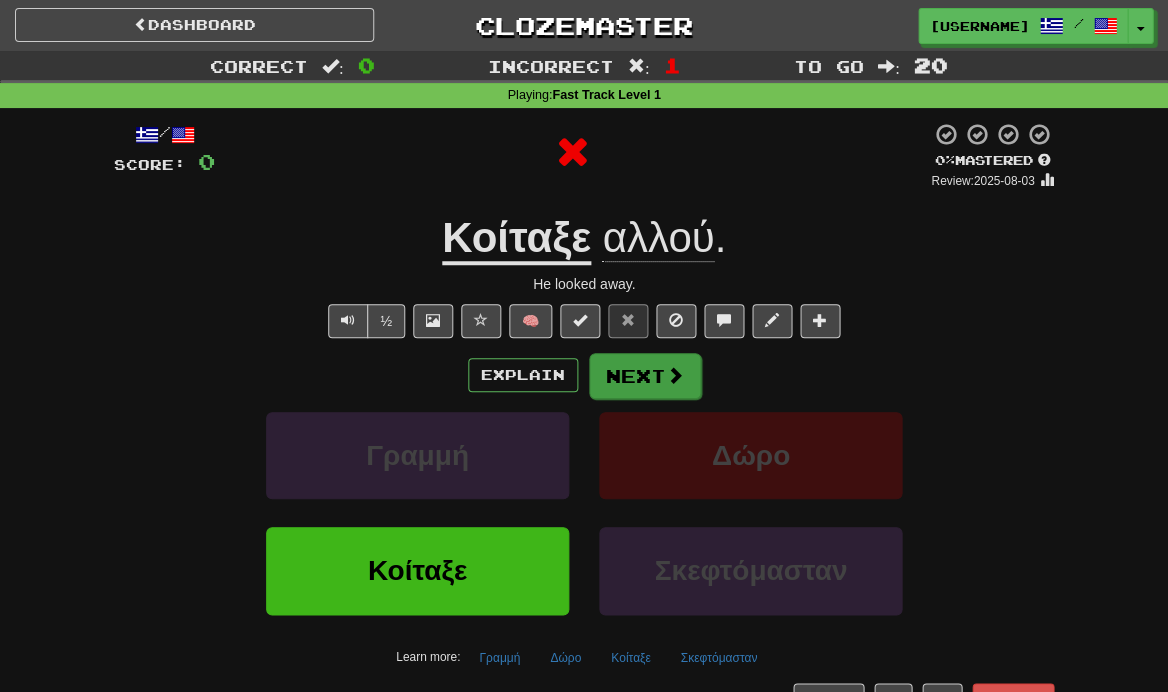 click on "Next" at bounding box center [645, 376] 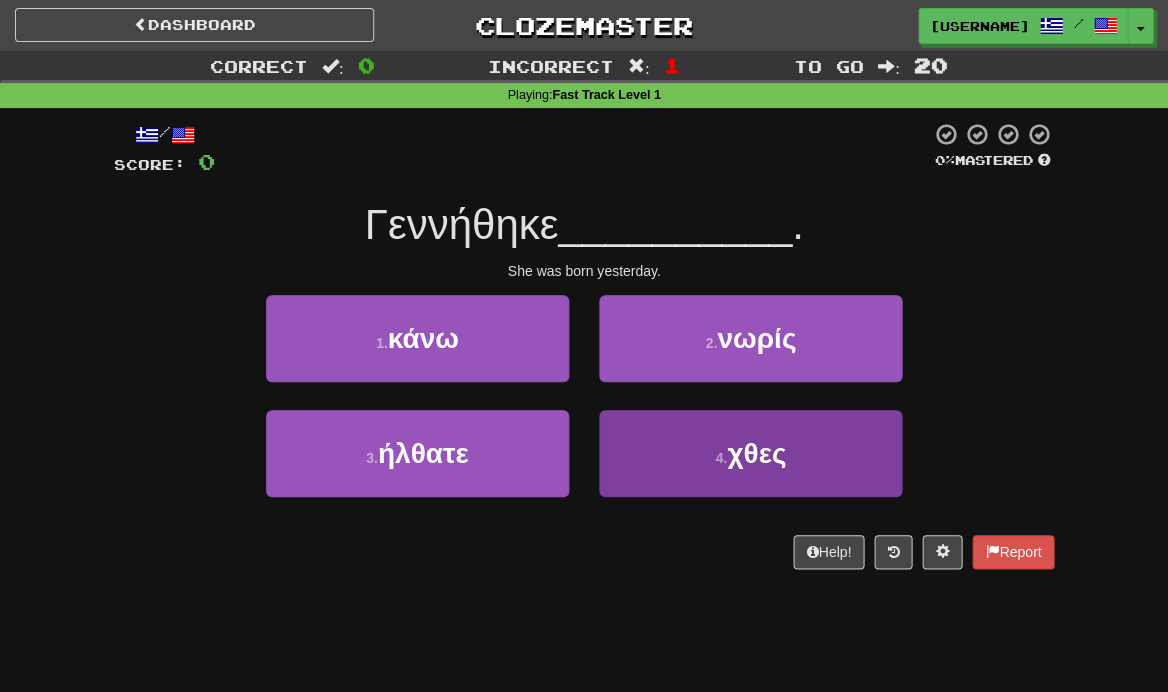 click on "4 .  χθες" at bounding box center [750, 453] 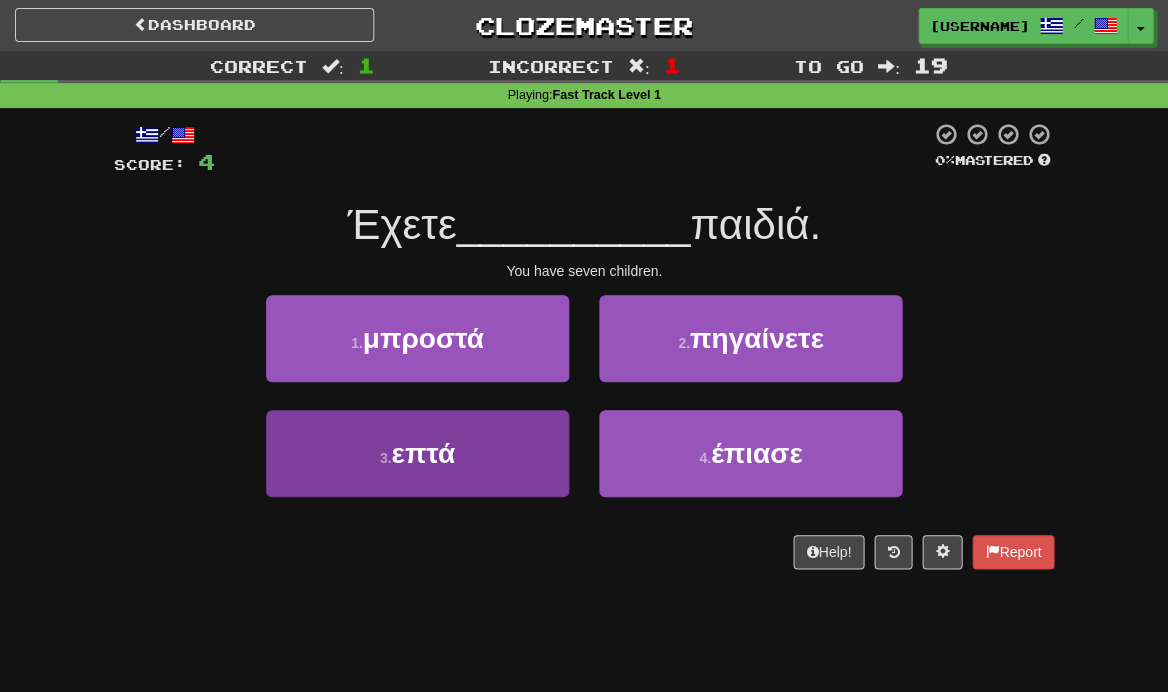 click on "3 .  επτά" at bounding box center [417, 453] 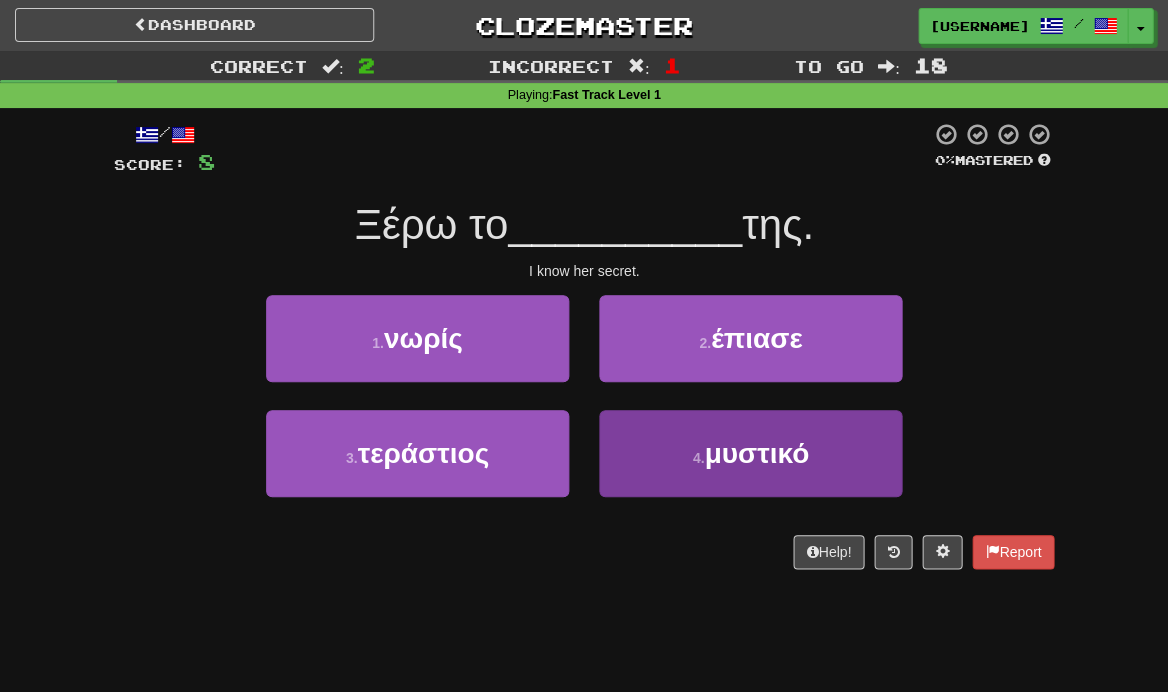 click on "4 .  μυστικό" at bounding box center [750, 453] 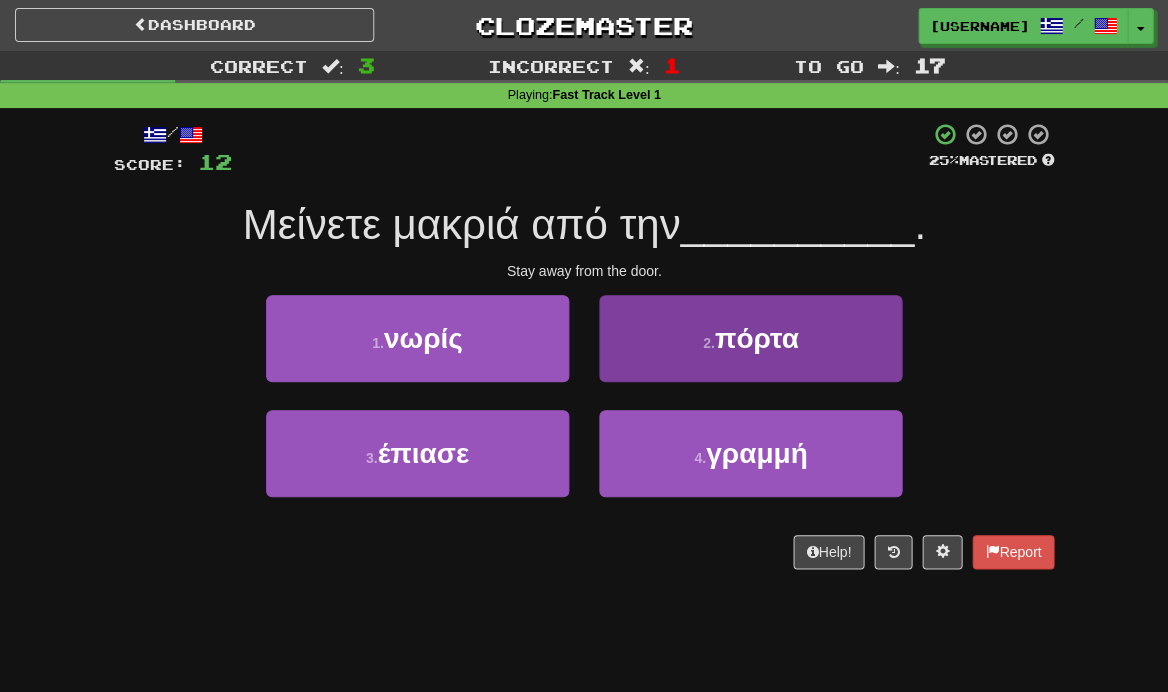 click on "πόρτα" at bounding box center (756, 338) 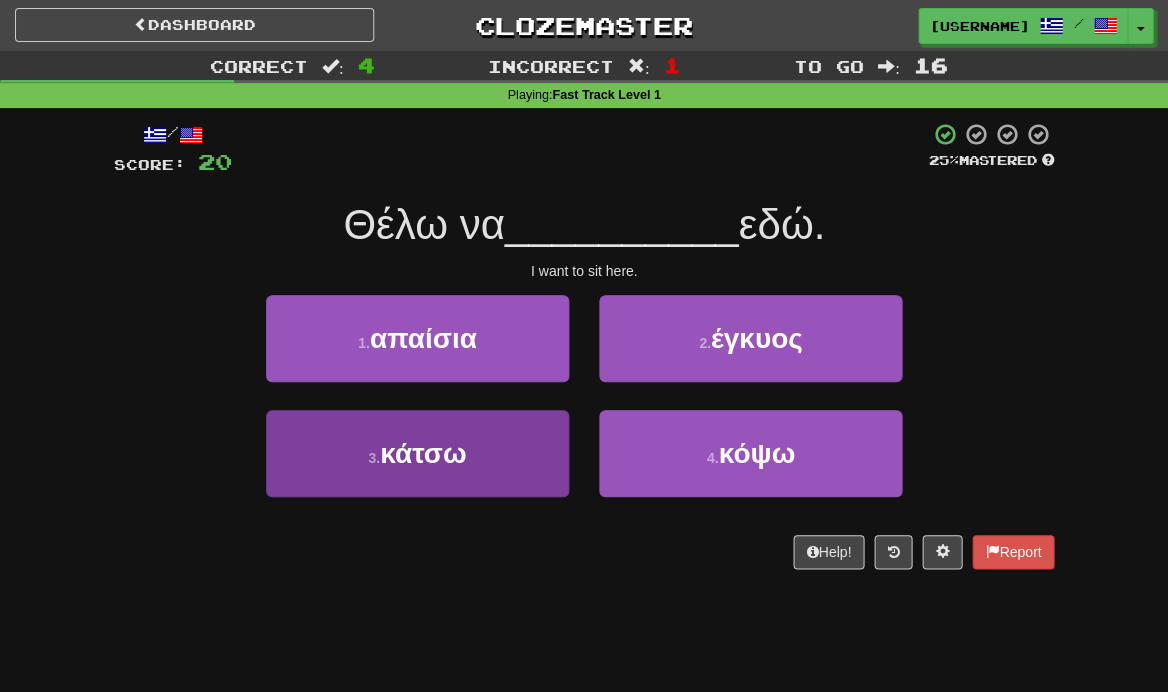 click on "3 .  κάτσω" at bounding box center [417, 453] 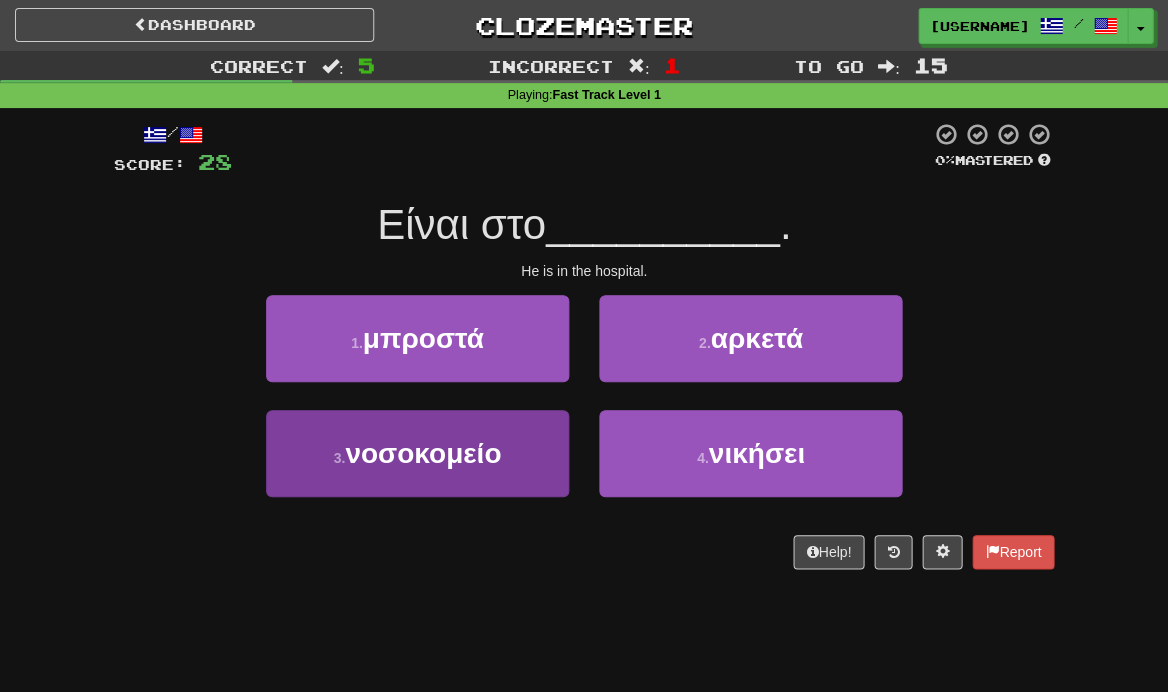 click on "νοσοκομείο" at bounding box center [423, 453] 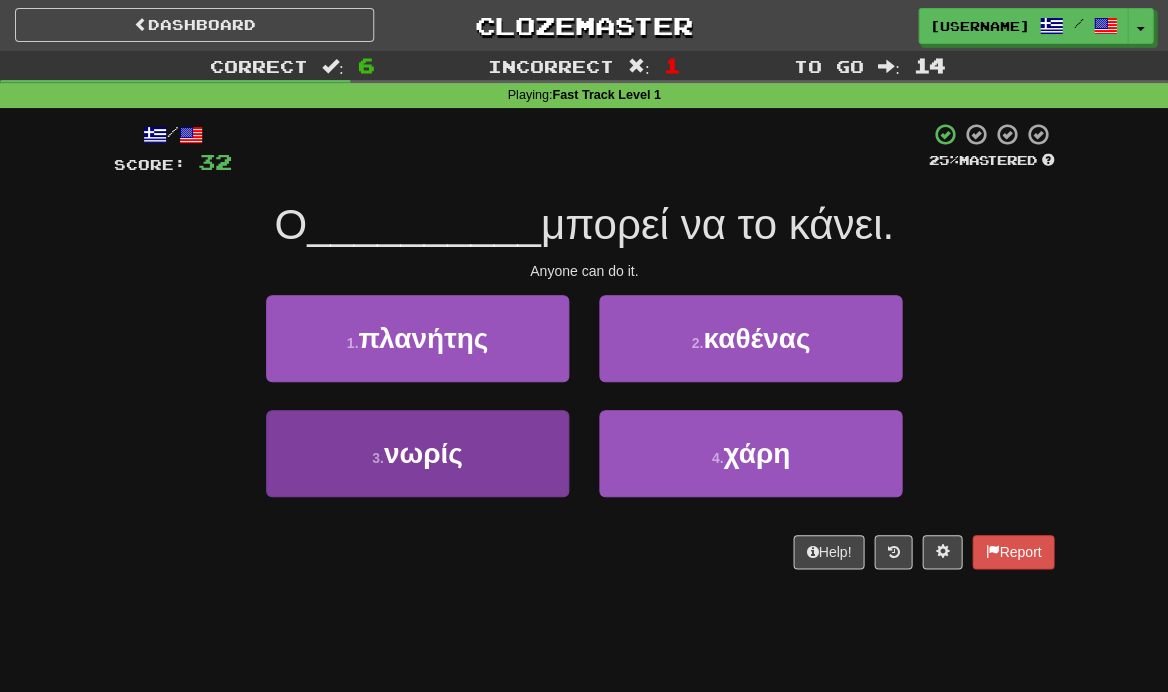 click on "νωρίς" at bounding box center [423, 453] 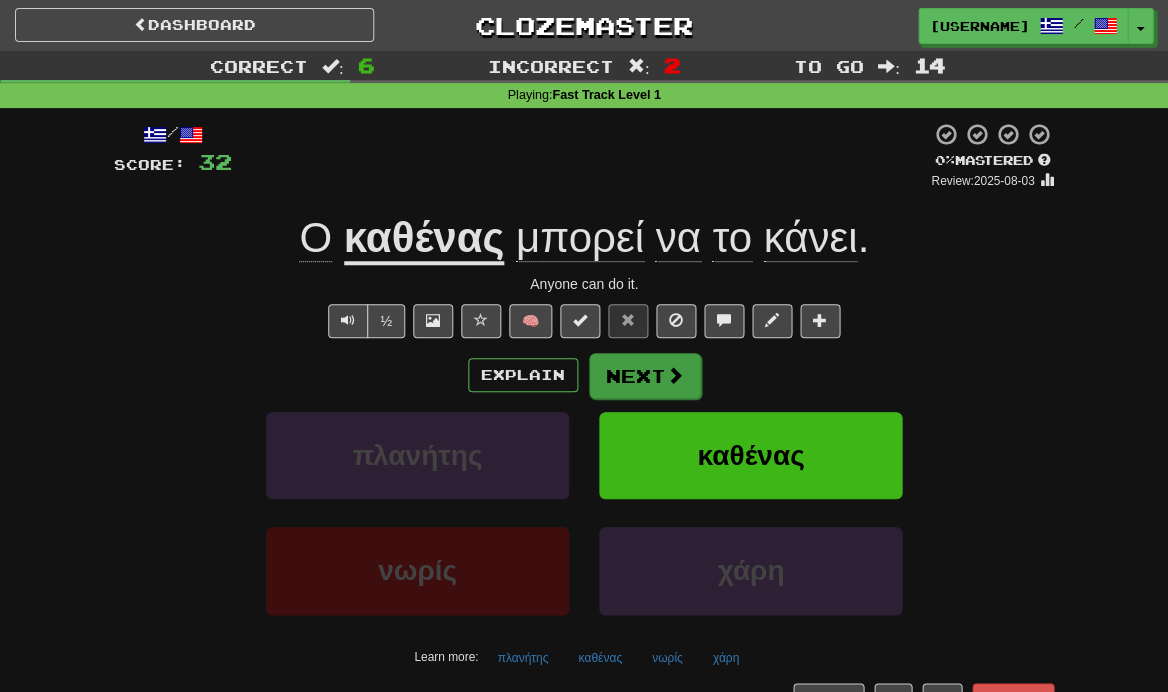 click on "Next" at bounding box center (645, 376) 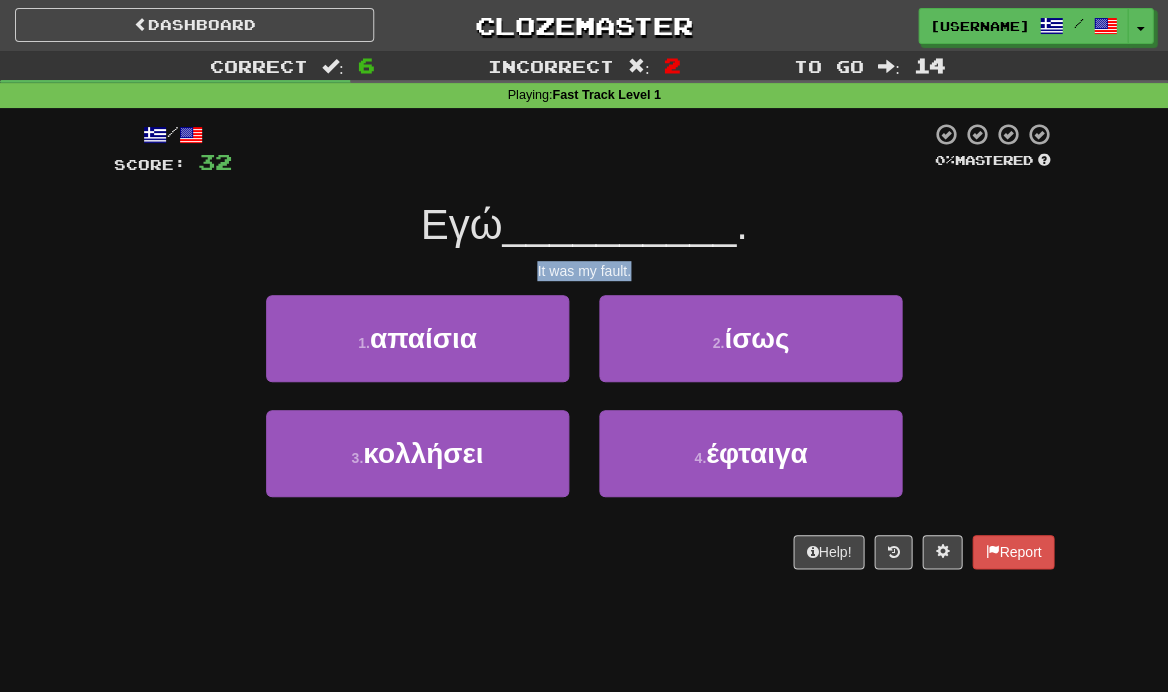 drag, startPoint x: 647, startPoint y: 261, endPoint x: 512, endPoint y: 260, distance: 135.00371 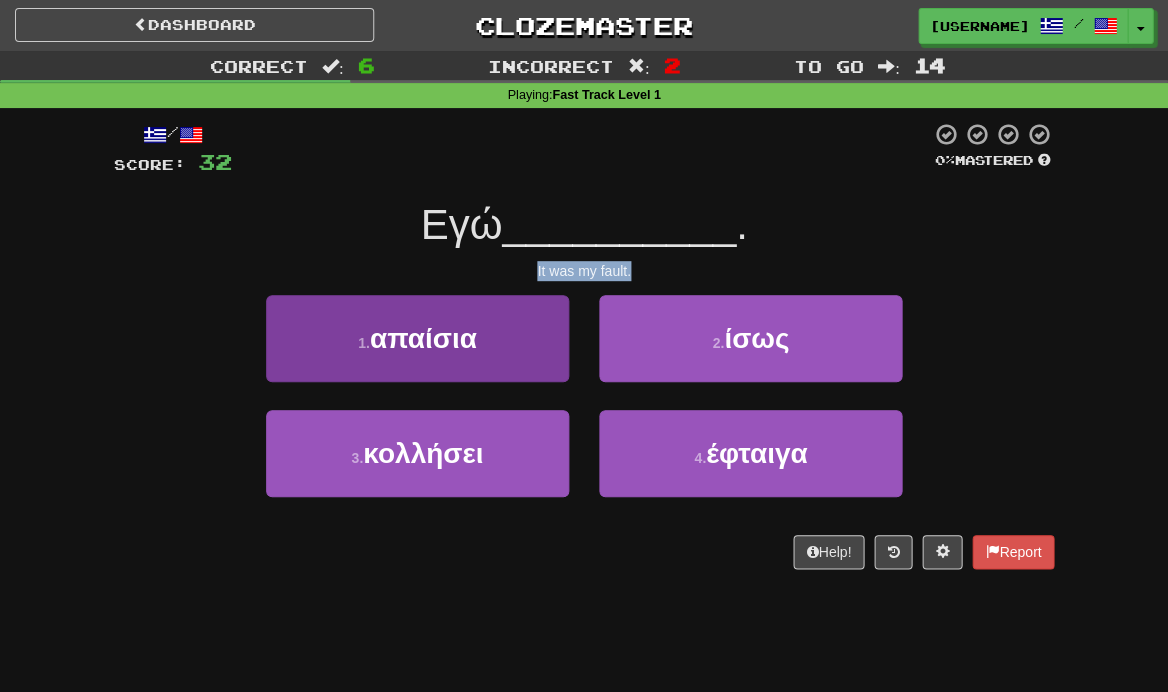 drag, startPoint x: 494, startPoint y: 334, endPoint x: 376, endPoint y: 328, distance: 118.15244 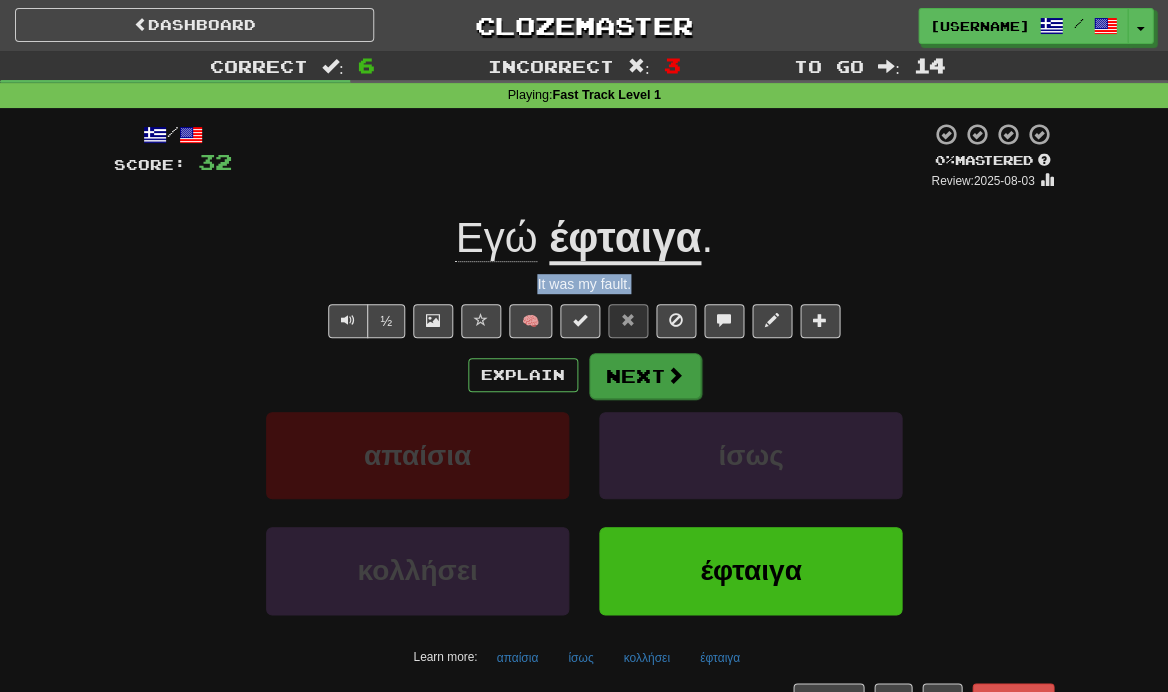 click on "Next" at bounding box center (645, 376) 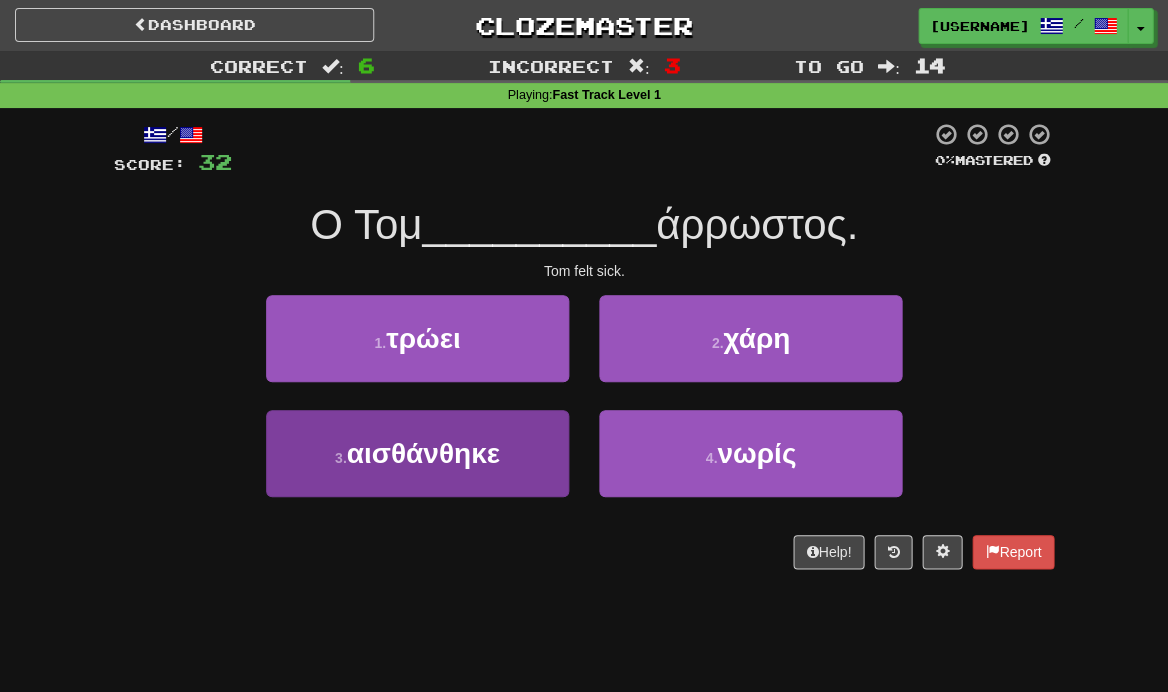 click on "3 .  αισθάνθηκε" at bounding box center [417, 453] 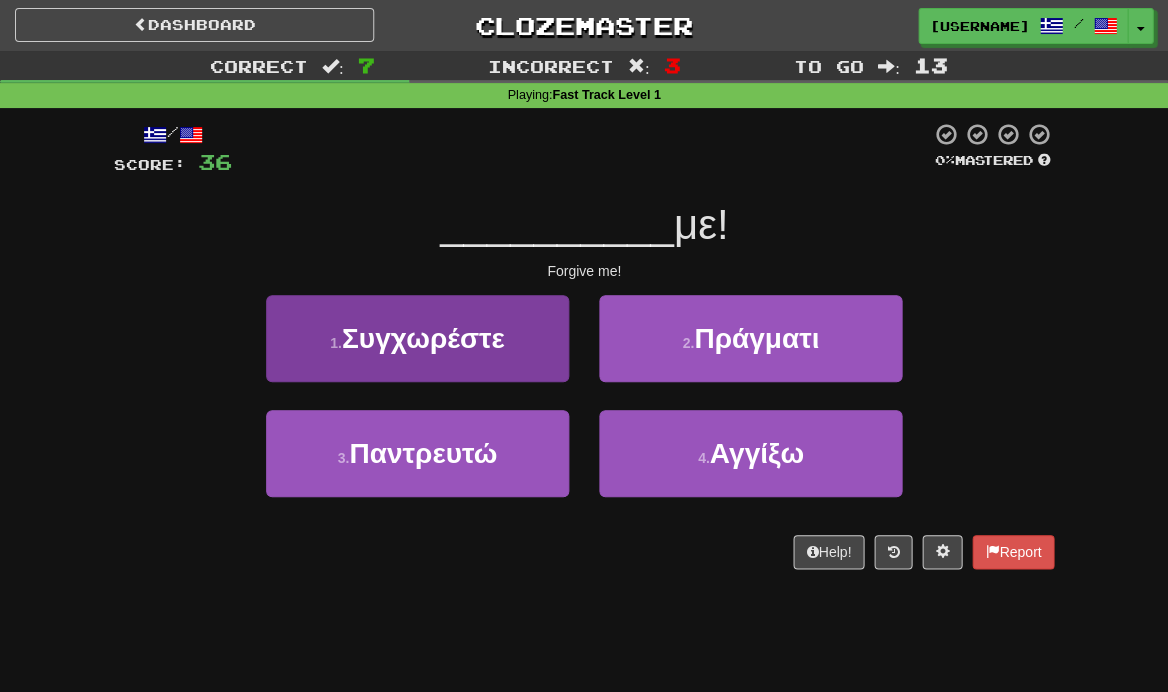click on "1 .  Συγχωρέστε" at bounding box center (417, 338) 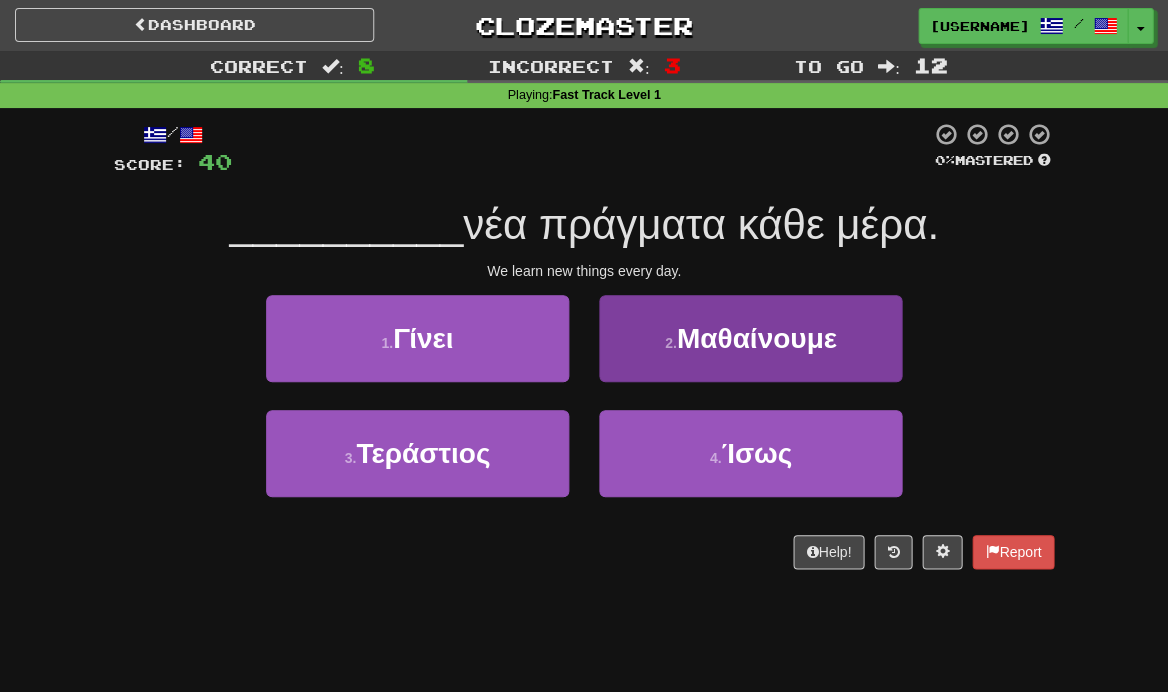 click on "2 .  Μαθαίνουμε" at bounding box center [750, 338] 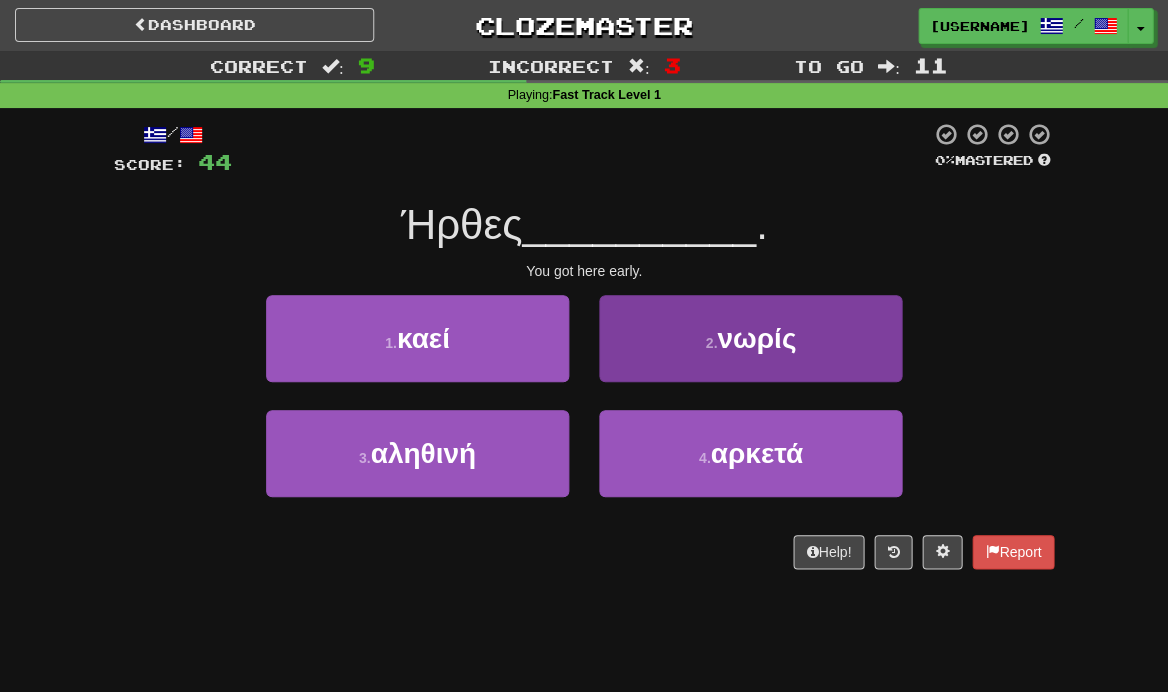 click on "2 .  νωρίς" at bounding box center [750, 338] 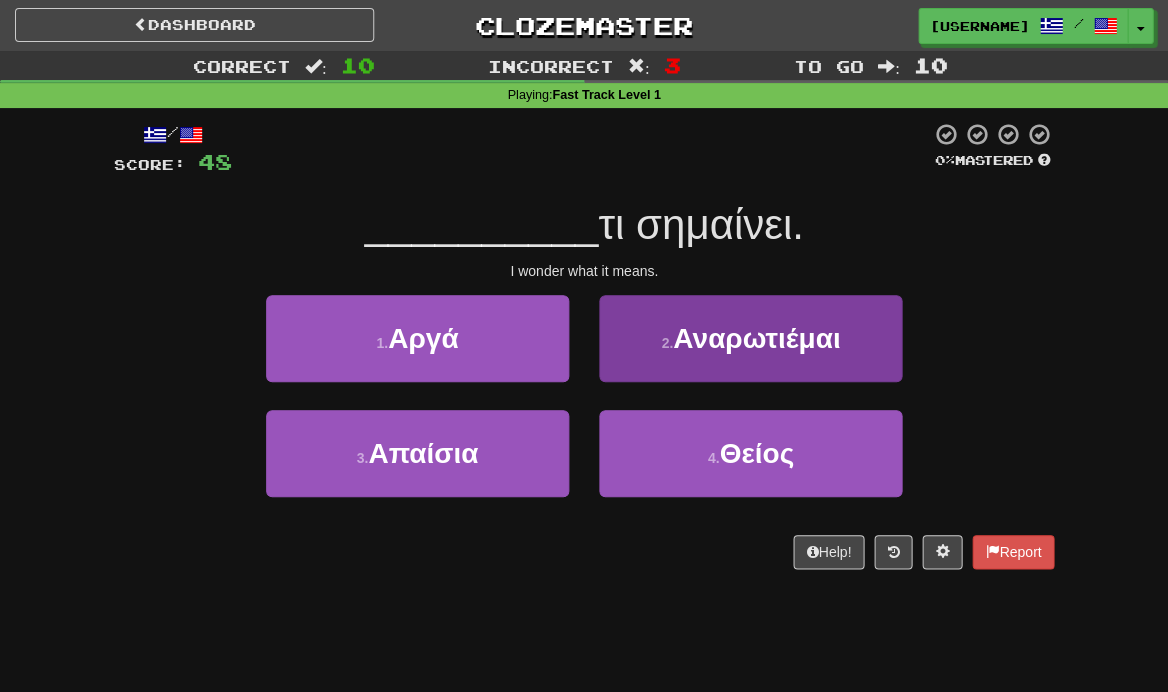 click on "2 .  Αναρωτιέμαι" at bounding box center [750, 338] 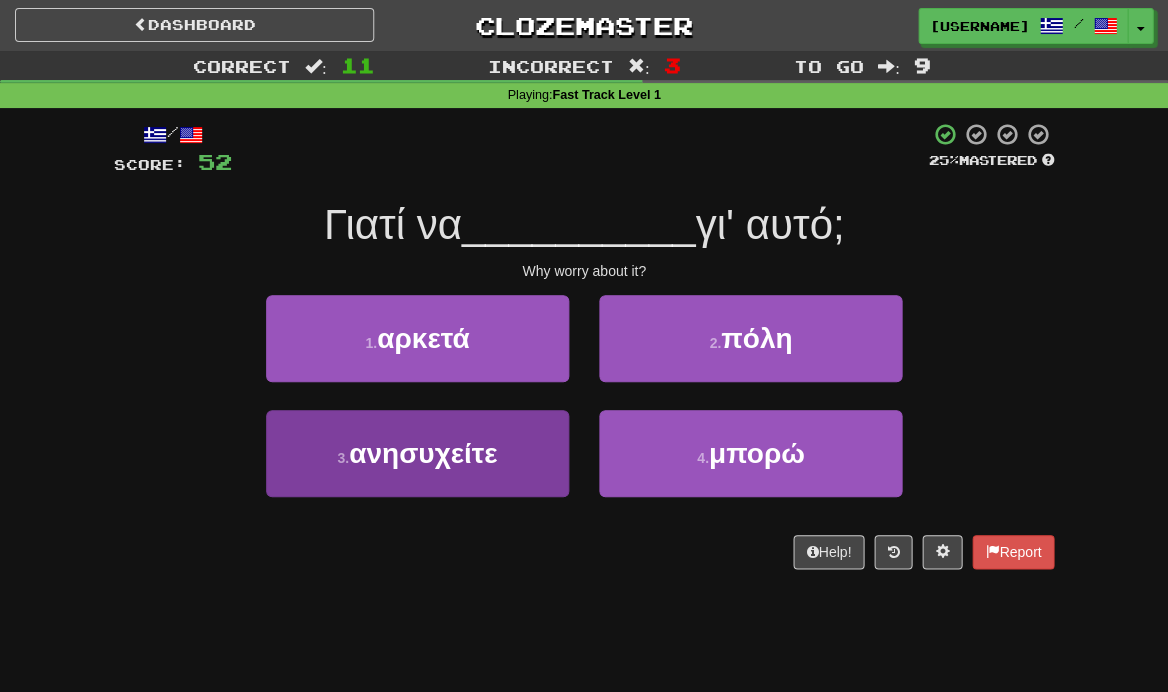 click on "ανησυχείτε" at bounding box center [423, 453] 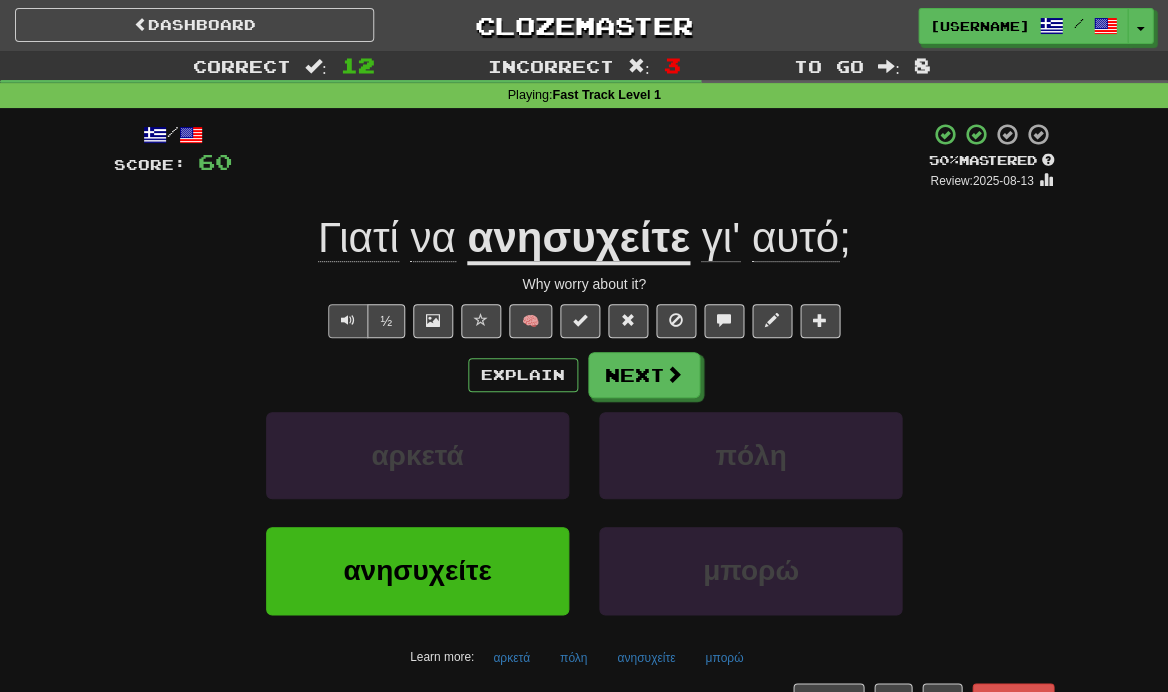 click at bounding box center (348, 320) 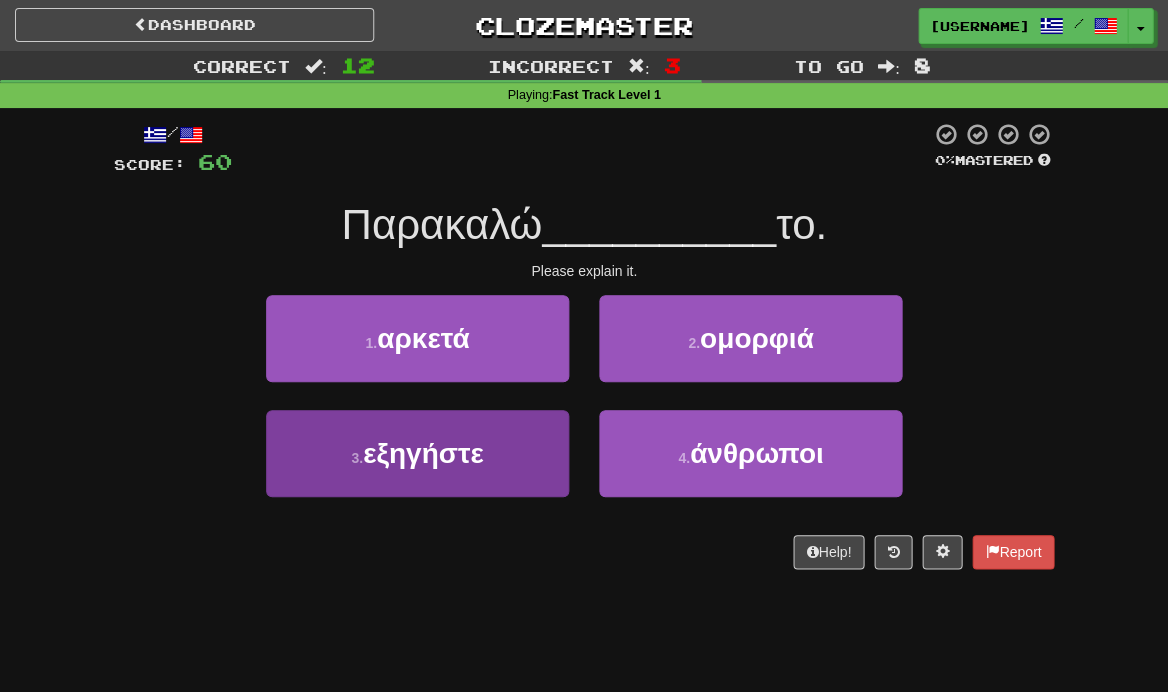 click on "3 .  εξηγήστε" at bounding box center (417, 453) 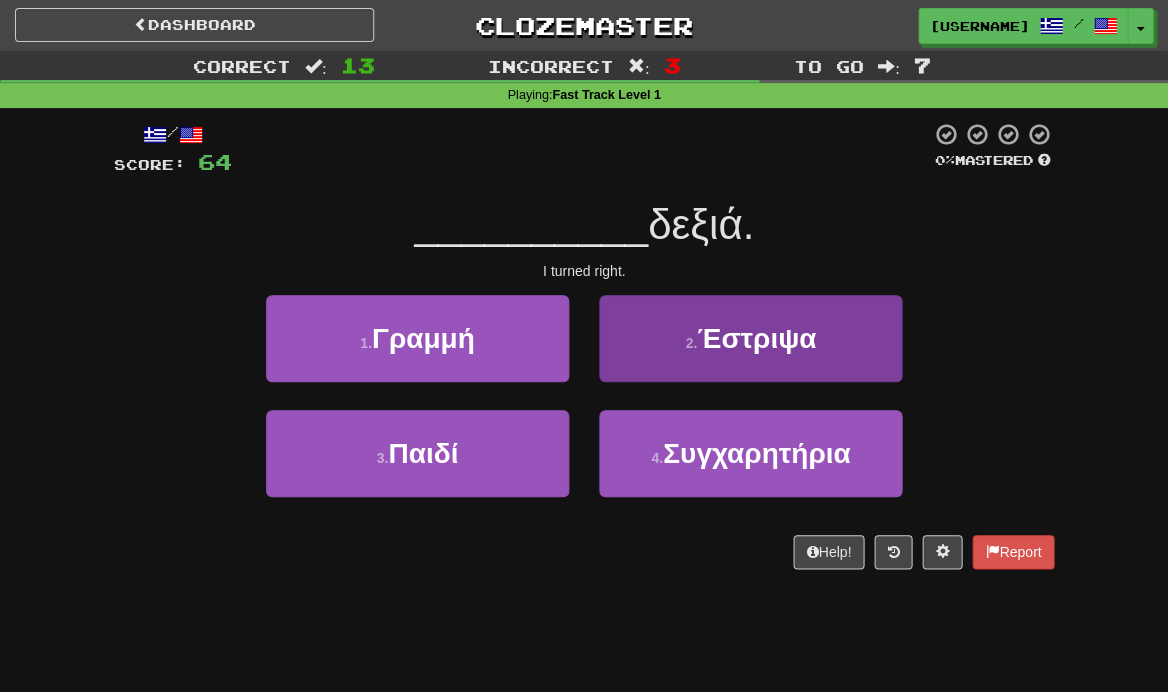click on "2 .  Έστριψα" at bounding box center (750, 338) 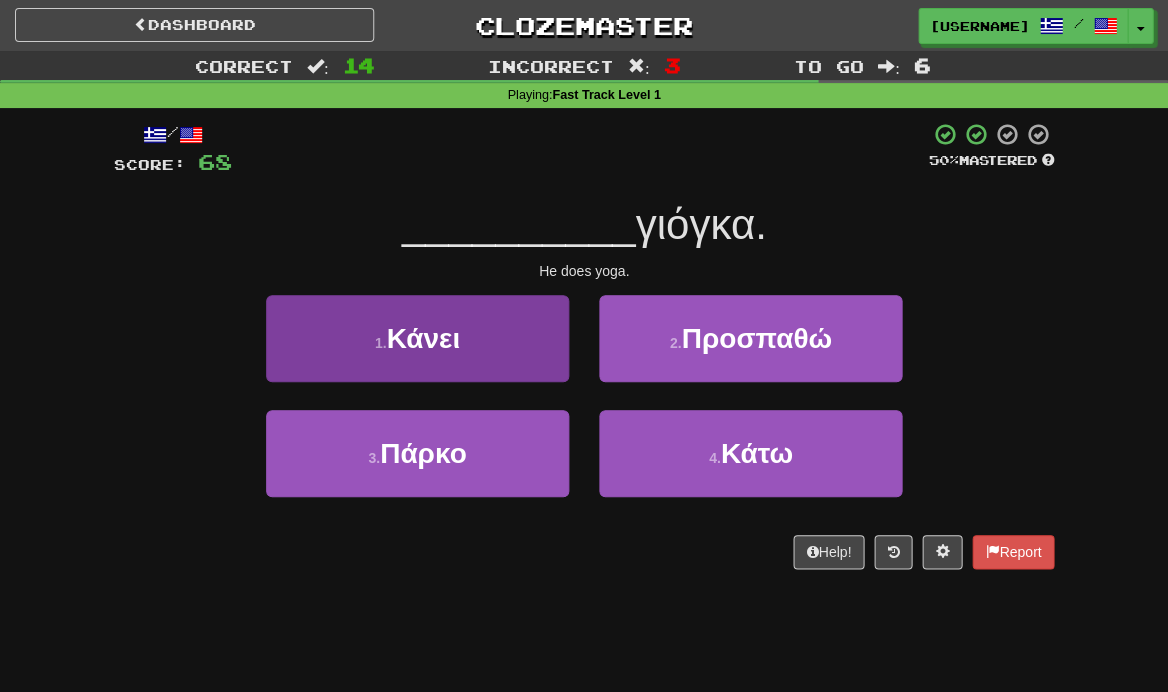 click on "1 .  Κάνει" at bounding box center (417, 338) 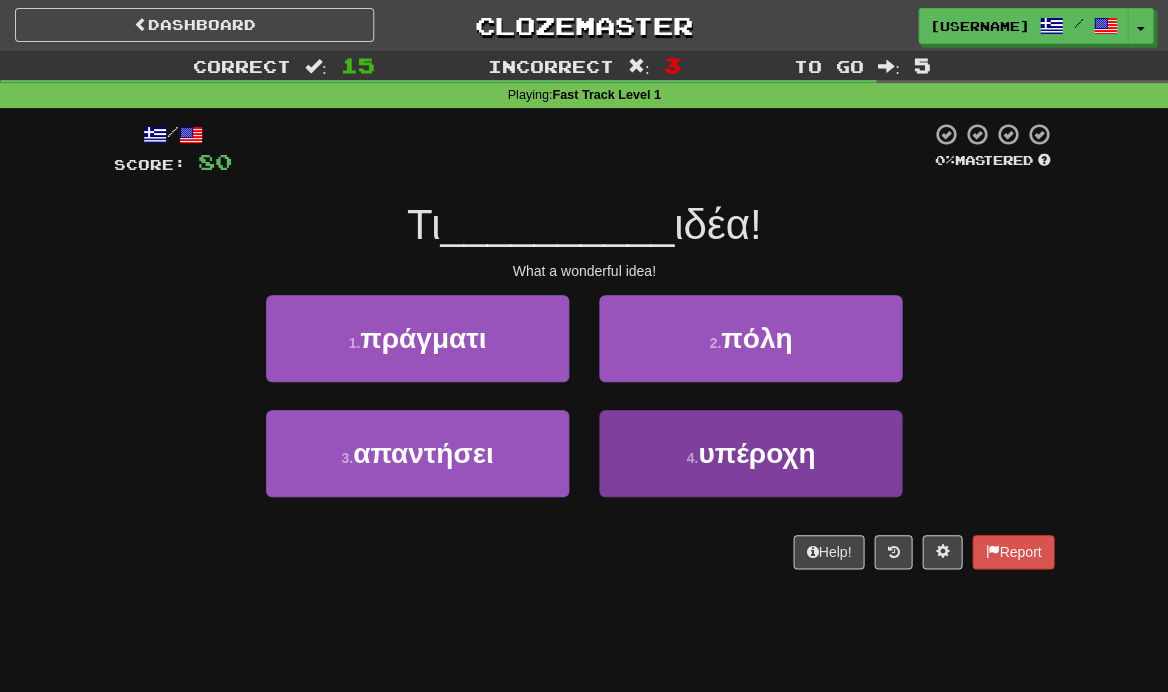 click on "4 .  υπέροχη" at bounding box center [750, 453] 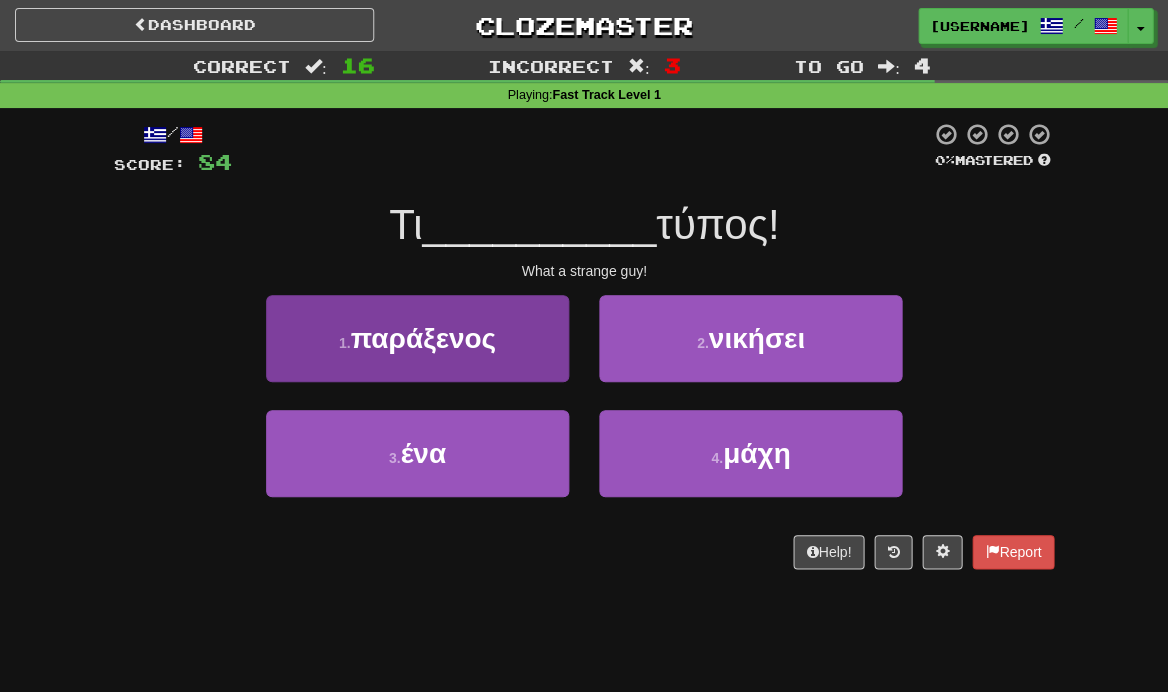 click on "παράξενος" at bounding box center [422, 338] 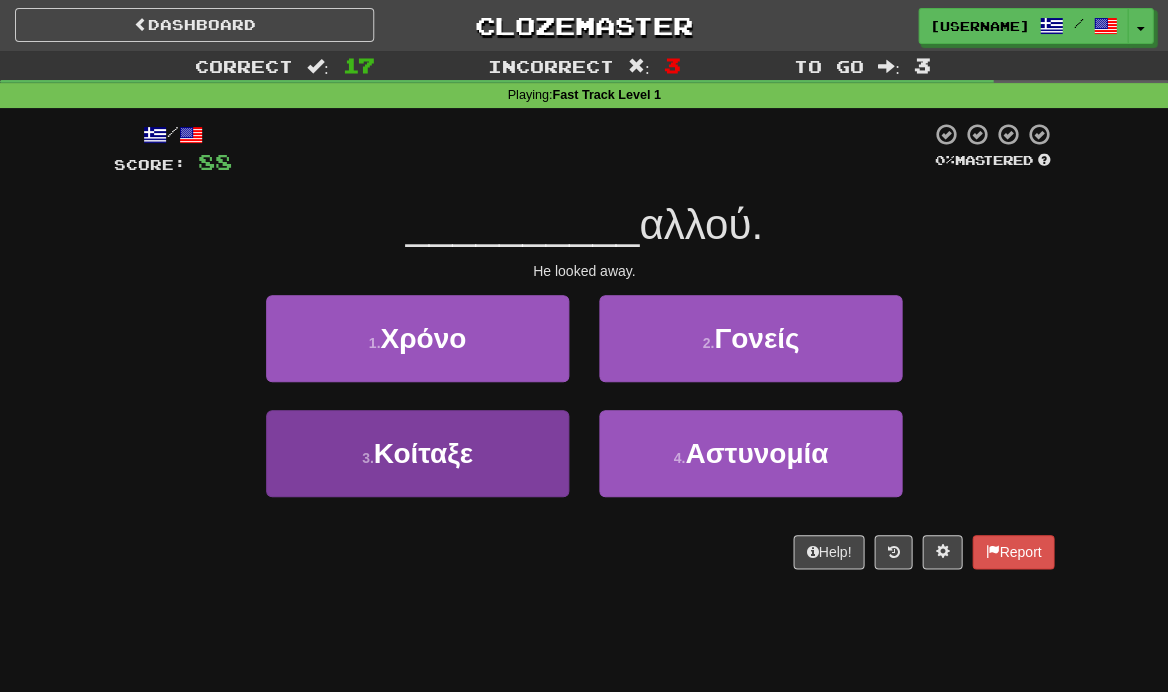 click on "Κοίταξε" at bounding box center (423, 453) 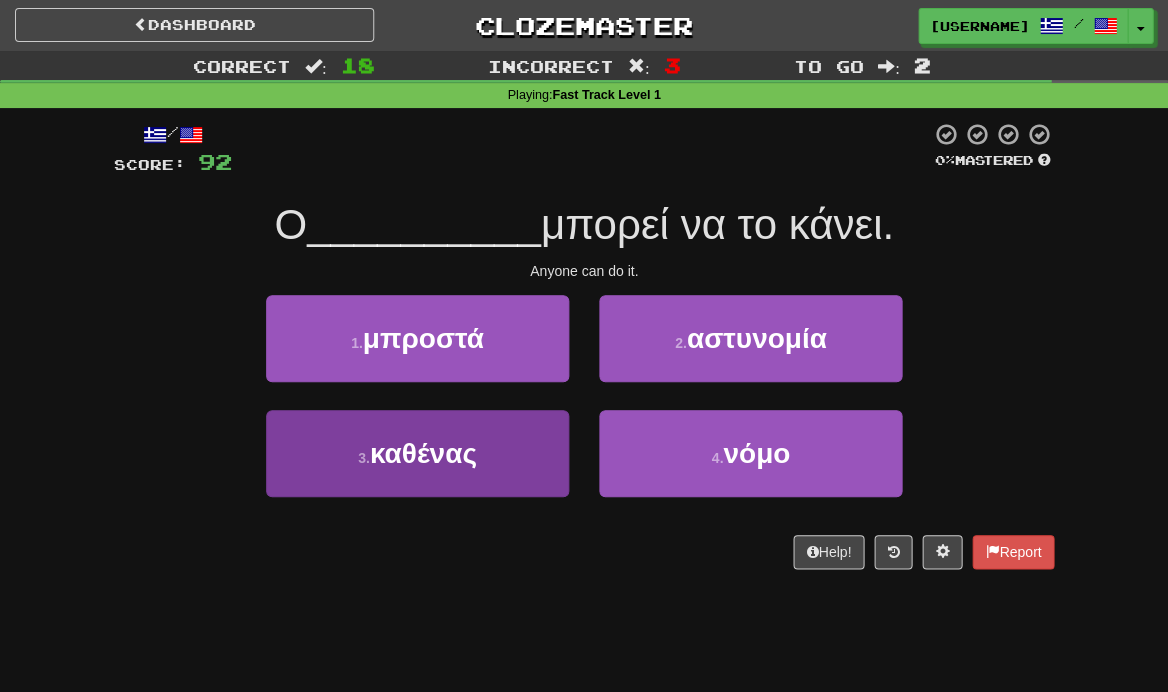 click on "3 .  καθένας" at bounding box center [417, 453] 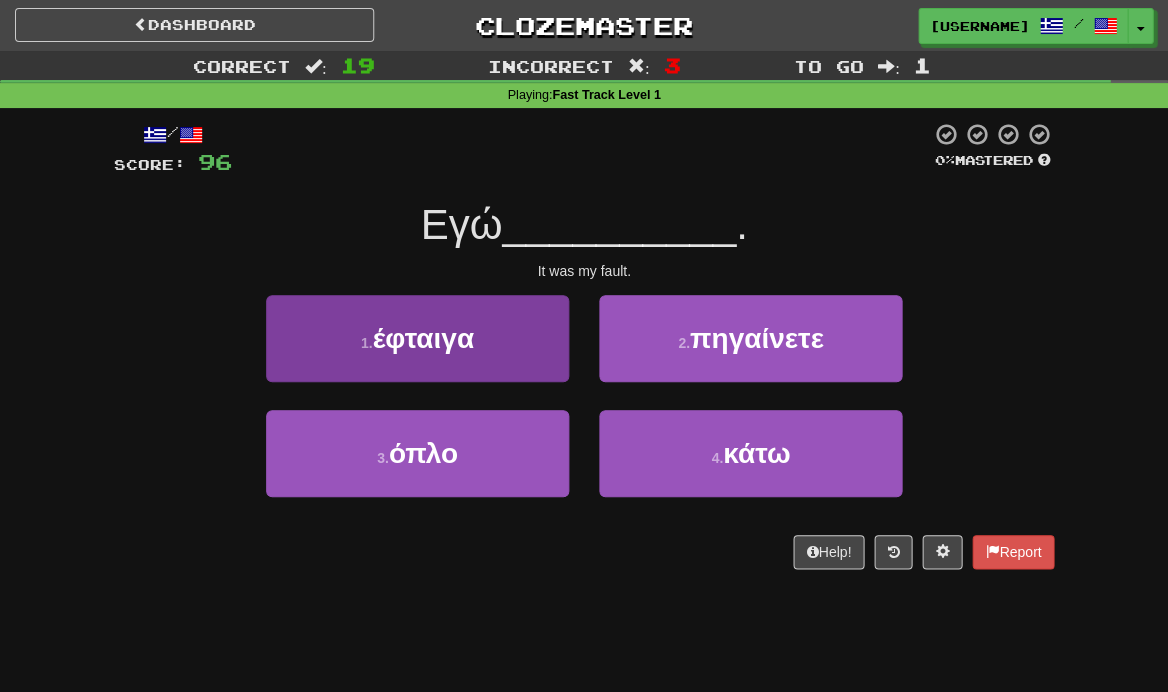click on "1 .  έφταιγα" at bounding box center [417, 338] 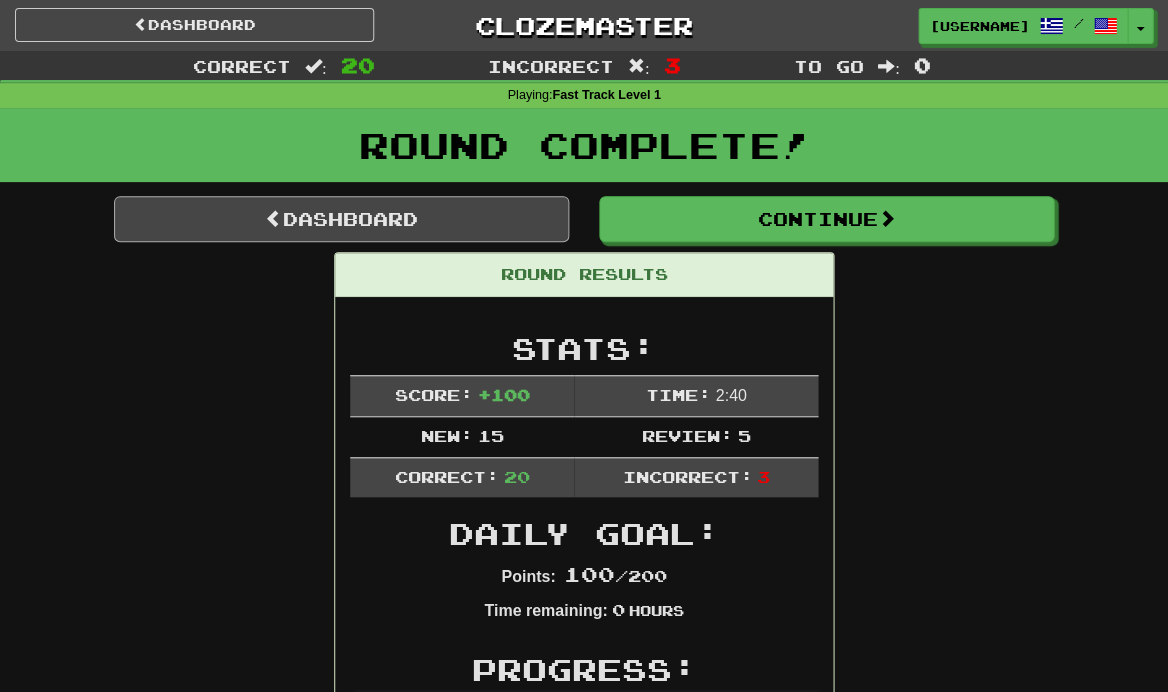 click on "Dashboard" at bounding box center [341, 219] 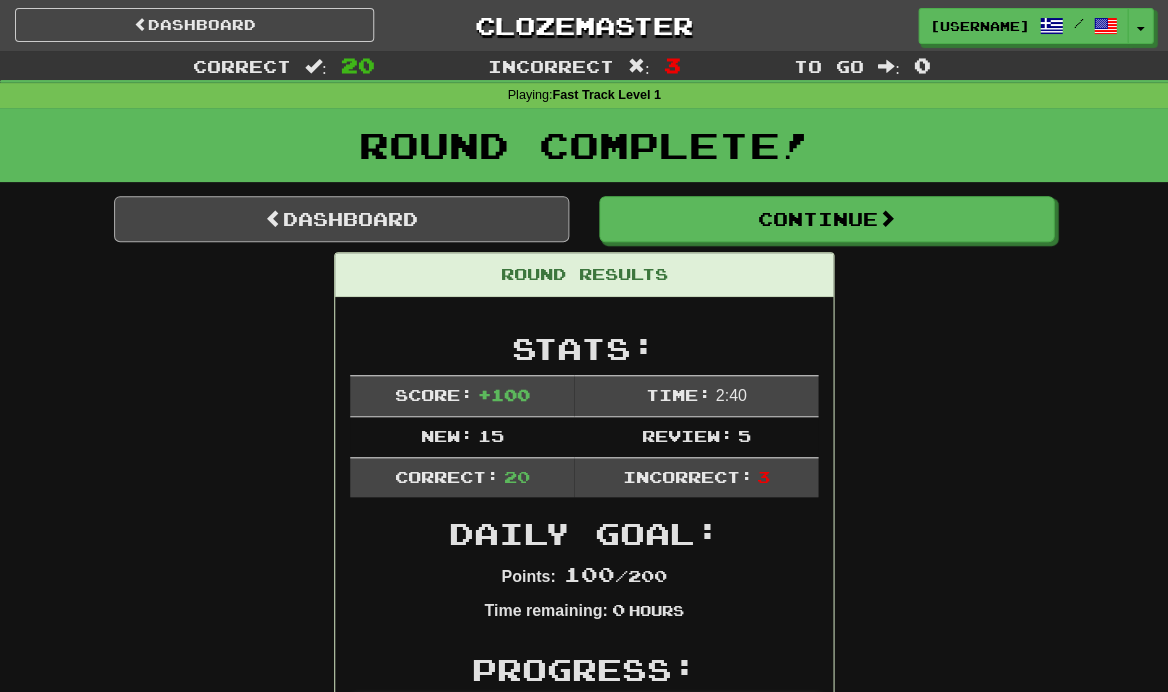 click on "Dashboard" at bounding box center (341, 219) 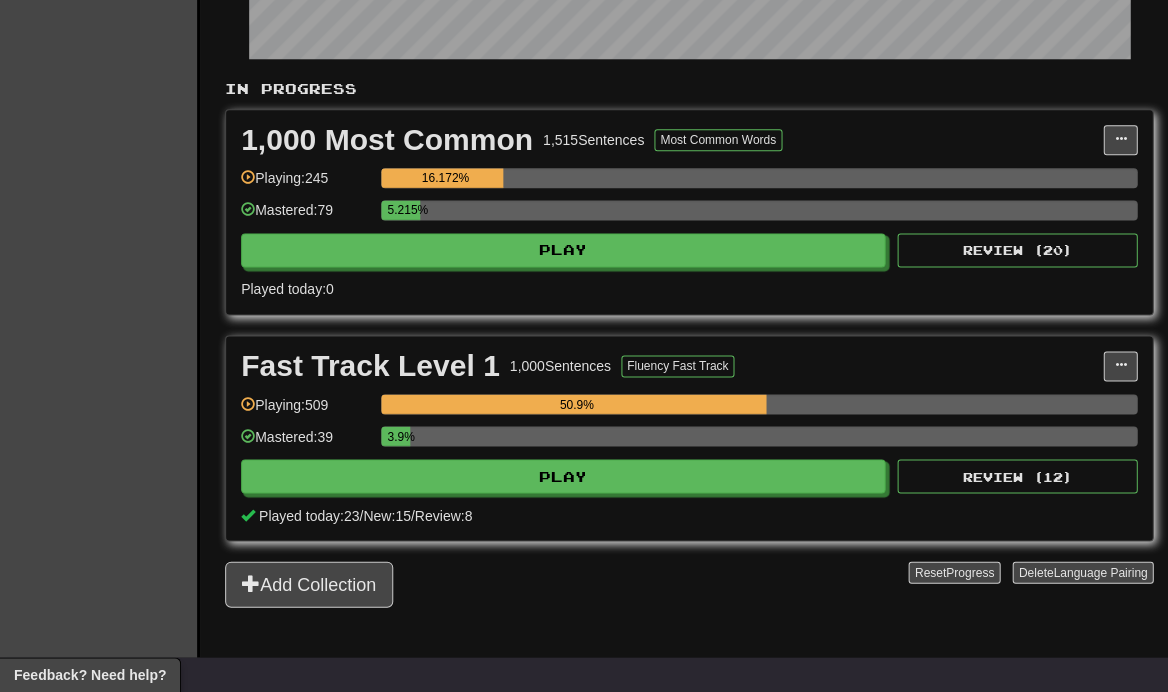 scroll, scrollTop: 359, scrollLeft: 0, axis: vertical 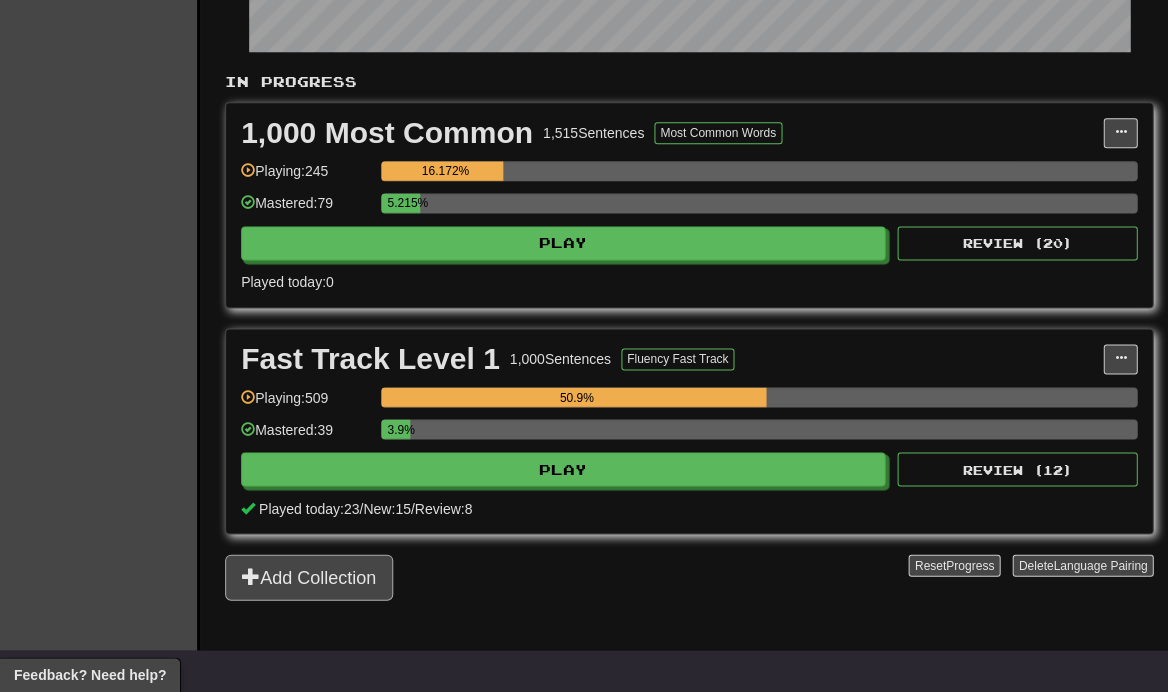 click on "Add Collection" at bounding box center [309, 577] 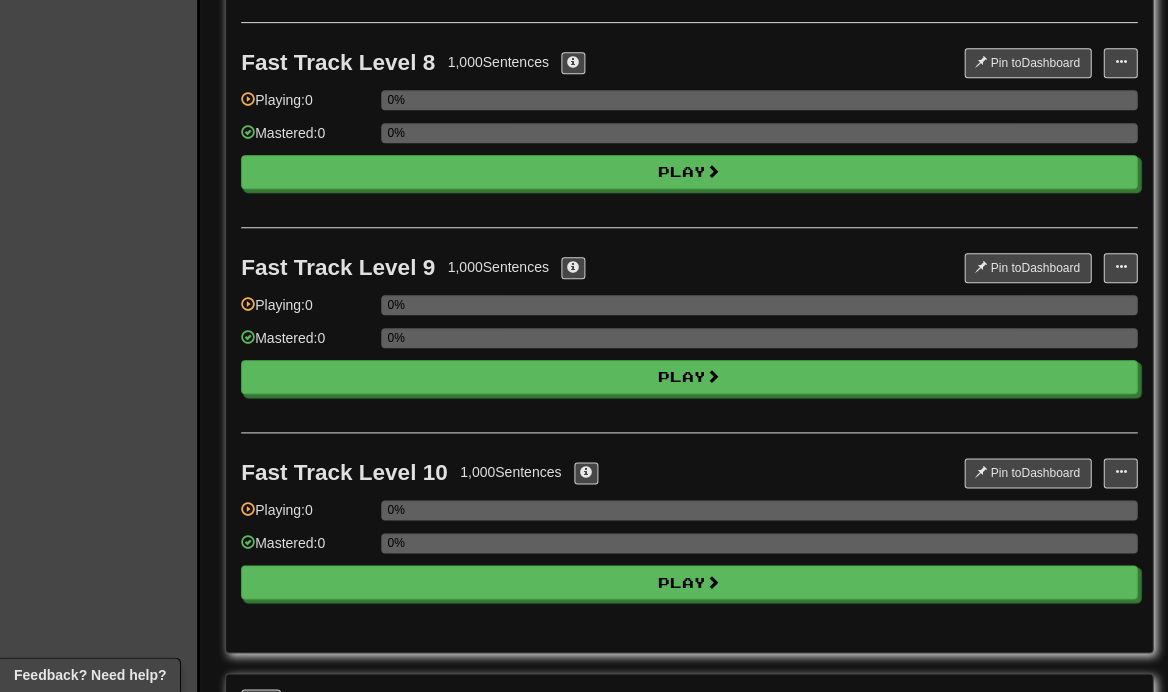 scroll, scrollTop: 1601, scrollLeft: 0, axis: vertical 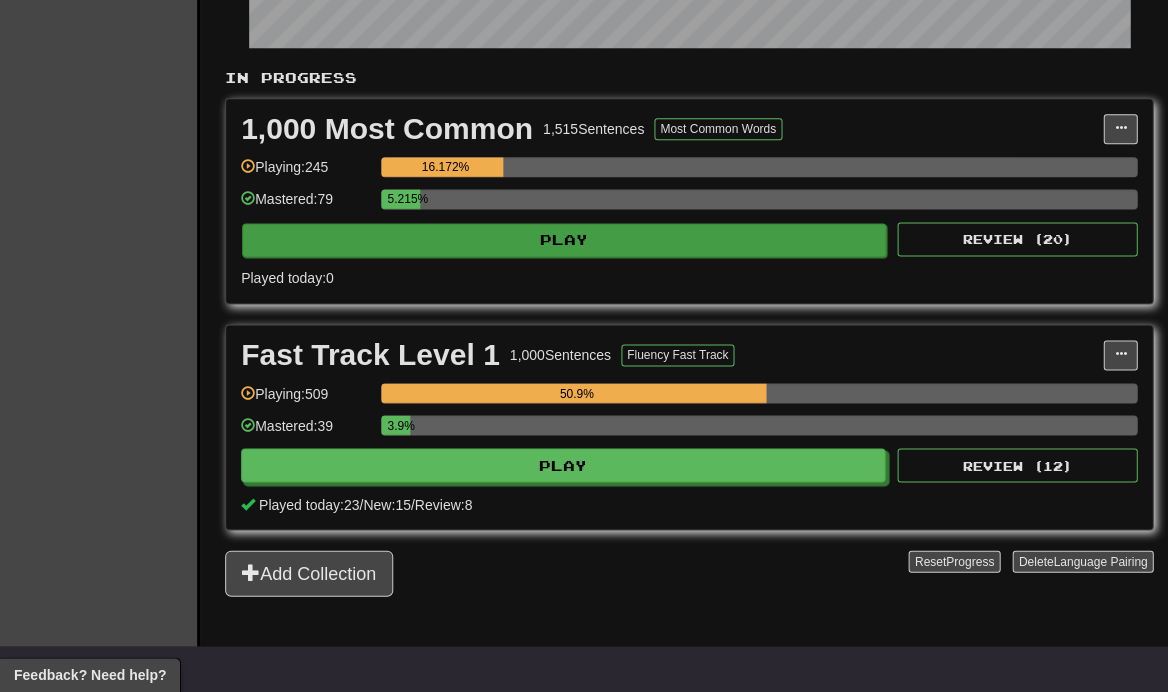 click on "Play" at bounding box center (564, 240) 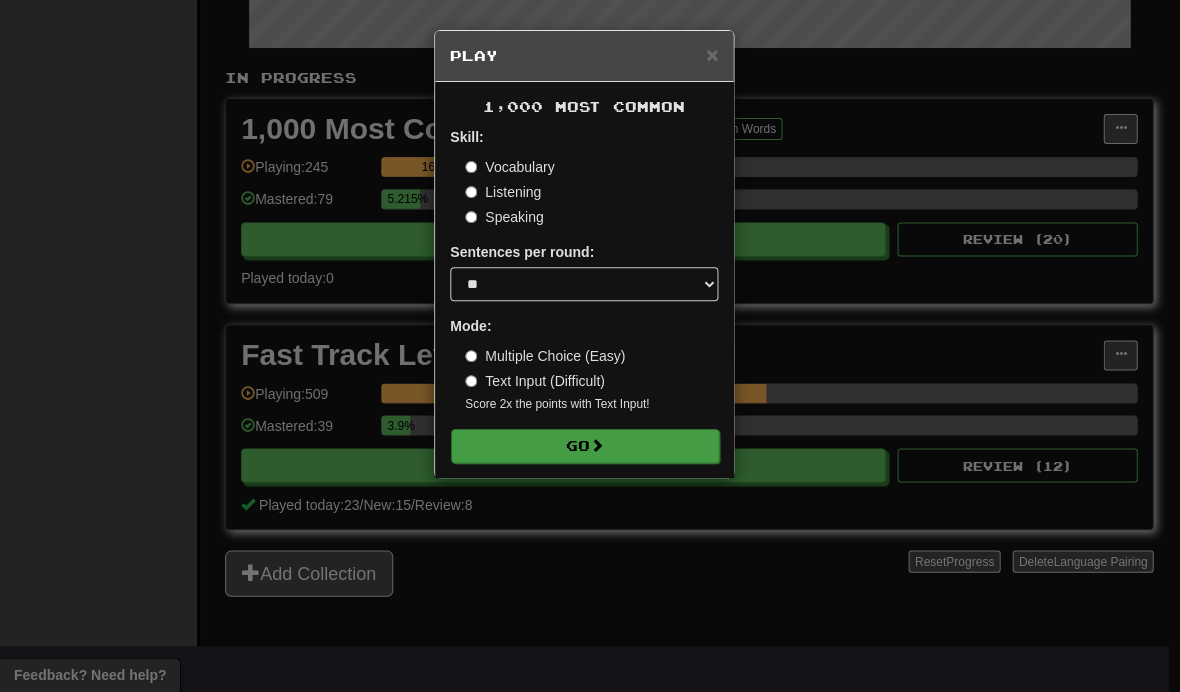 click on "Go" at bounding box center [585, 446] 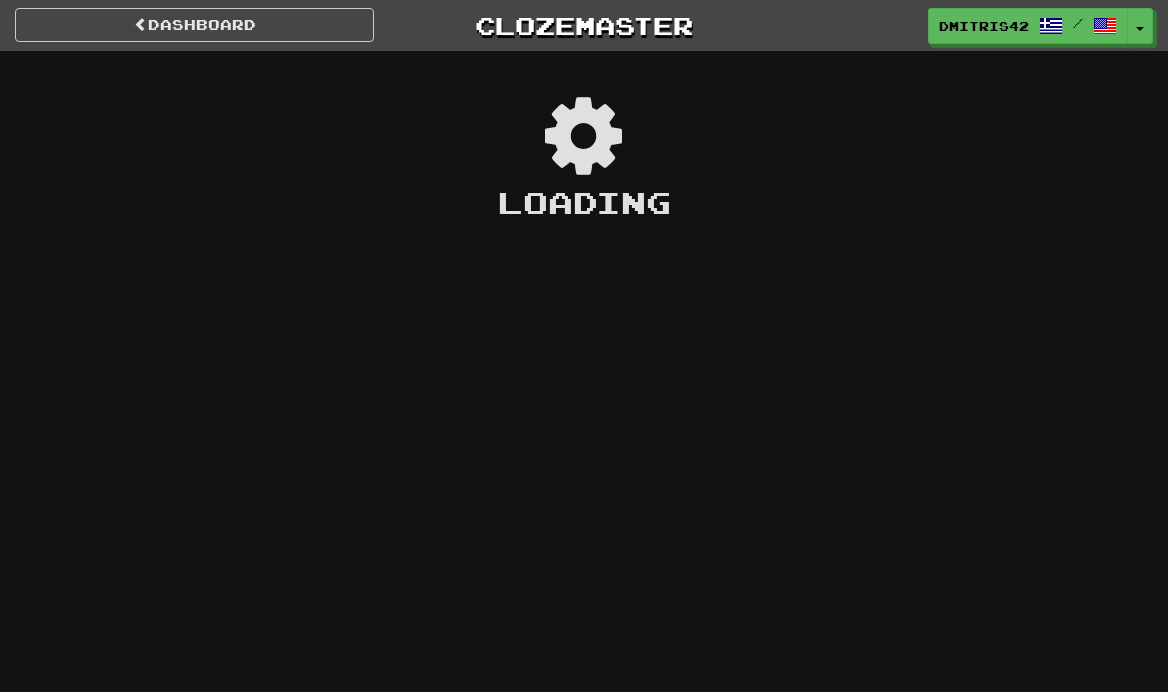 scroll, scrollTop: 0, scrollLeft: 0, axis: both 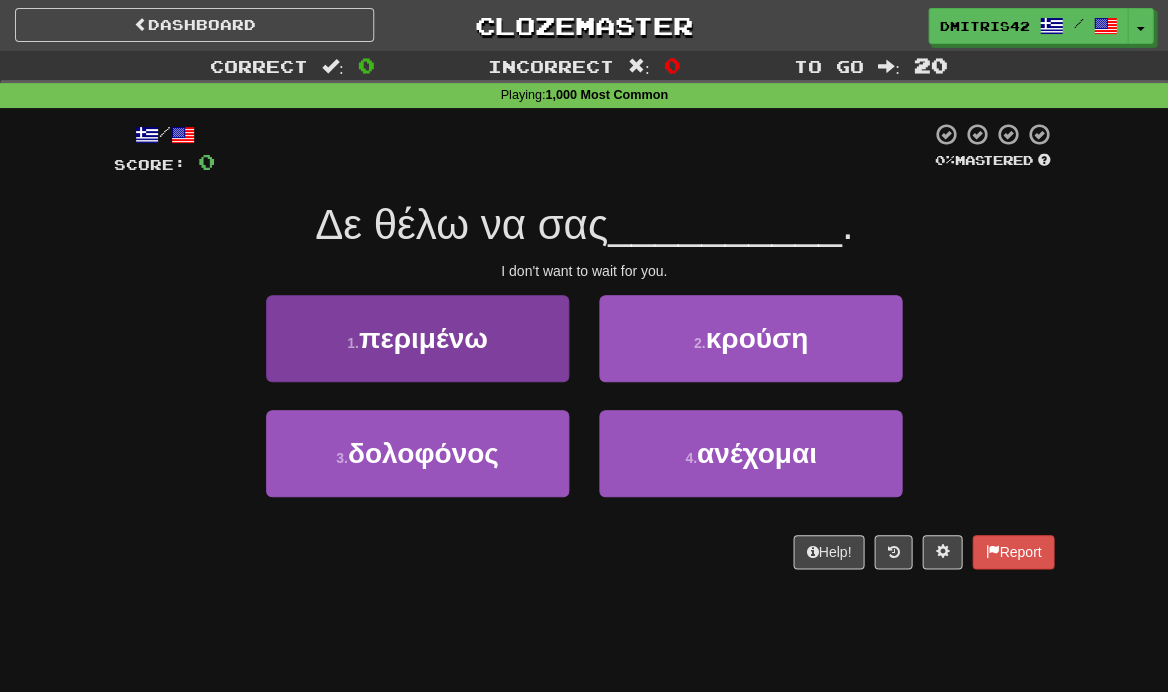 click on "1 .  περιμένω" at bounding box center (417, 338) 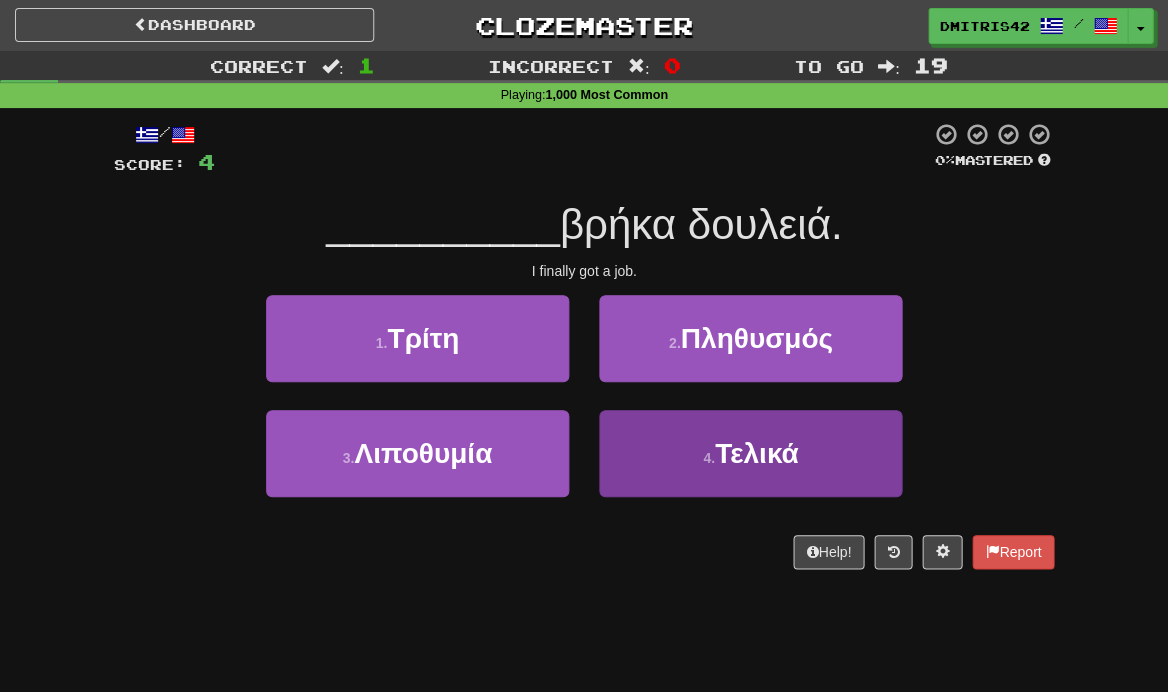 click on "4 .  Τελικά" at bounding box center (750, 453) 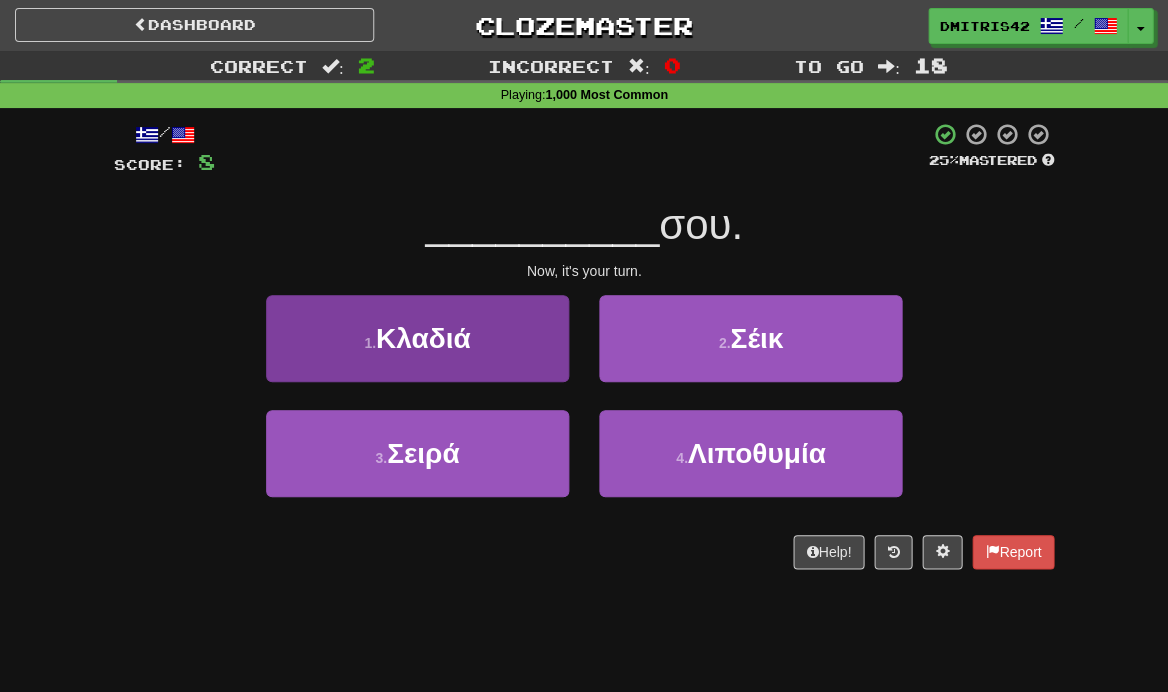 click on "1 .  Κλαδιά" at bounding box center [417, 338] 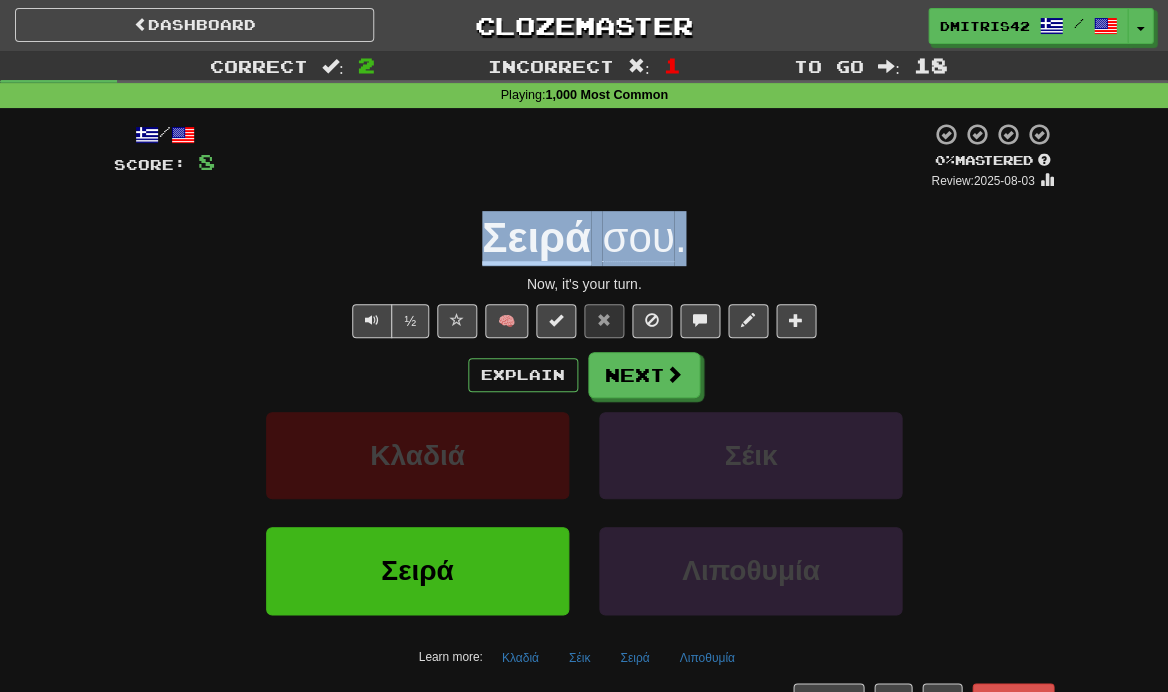 drag, startPoint x: 693, startPoint y: 241, endPoint x: 401, endPoint y: 208, distance: 293.8588 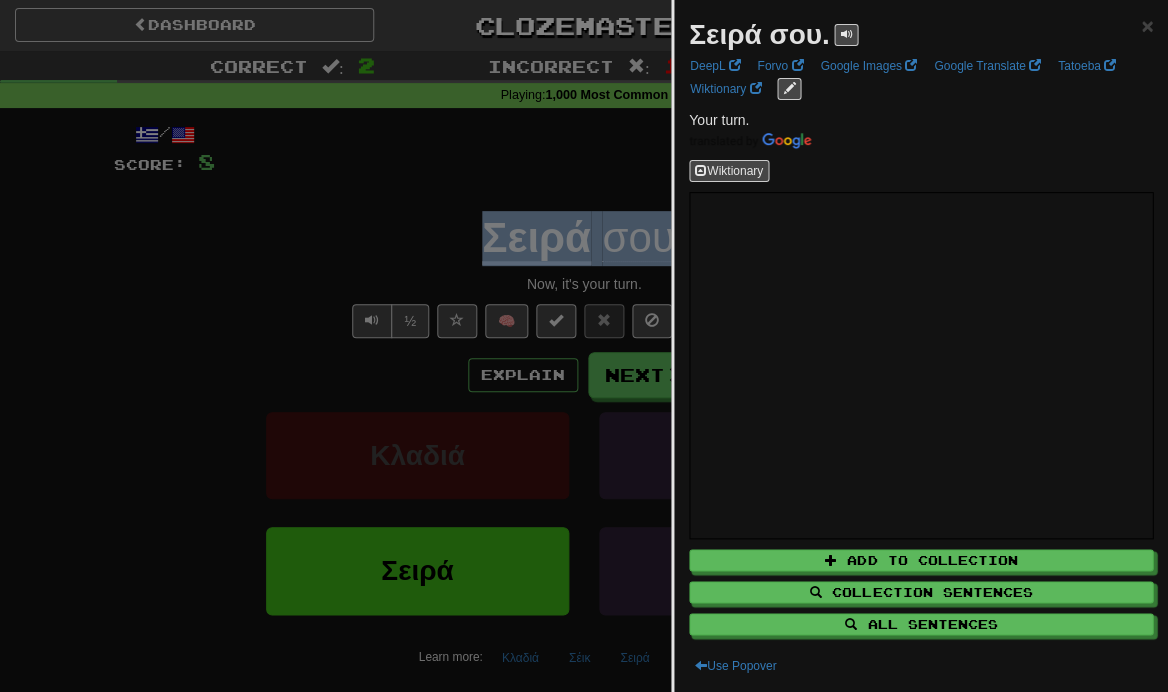 copy on "Σειρά   σου ." 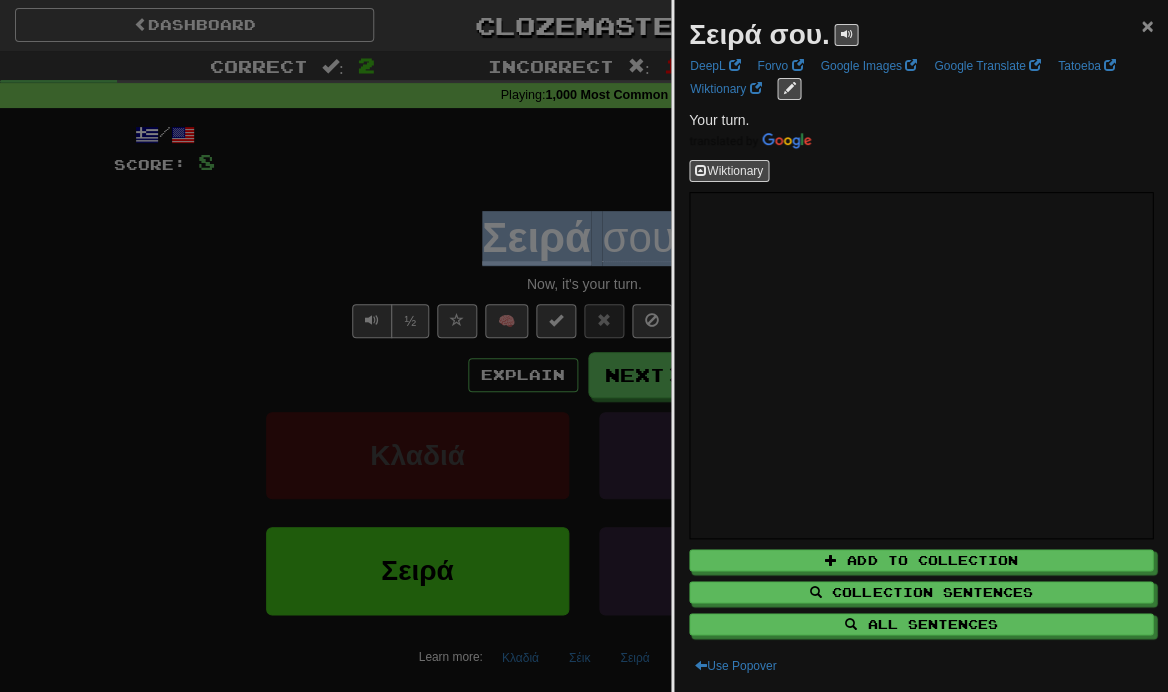 click on "×" at bounding box center (1147, 25) 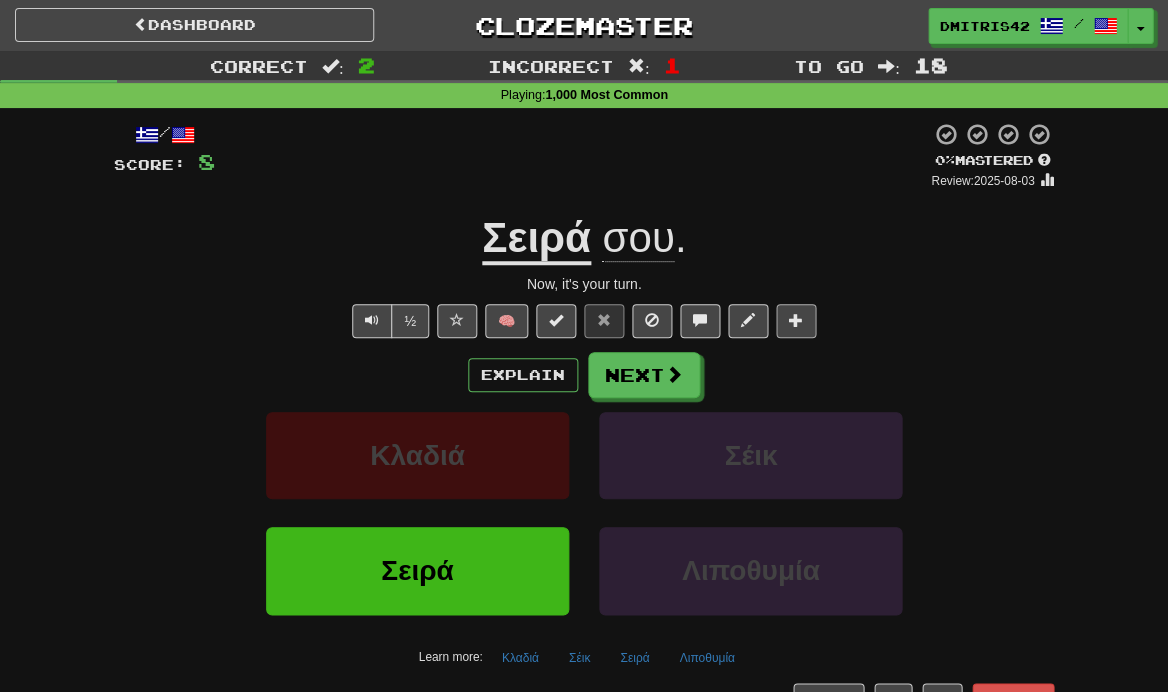 click at bounding box center [796, 320] 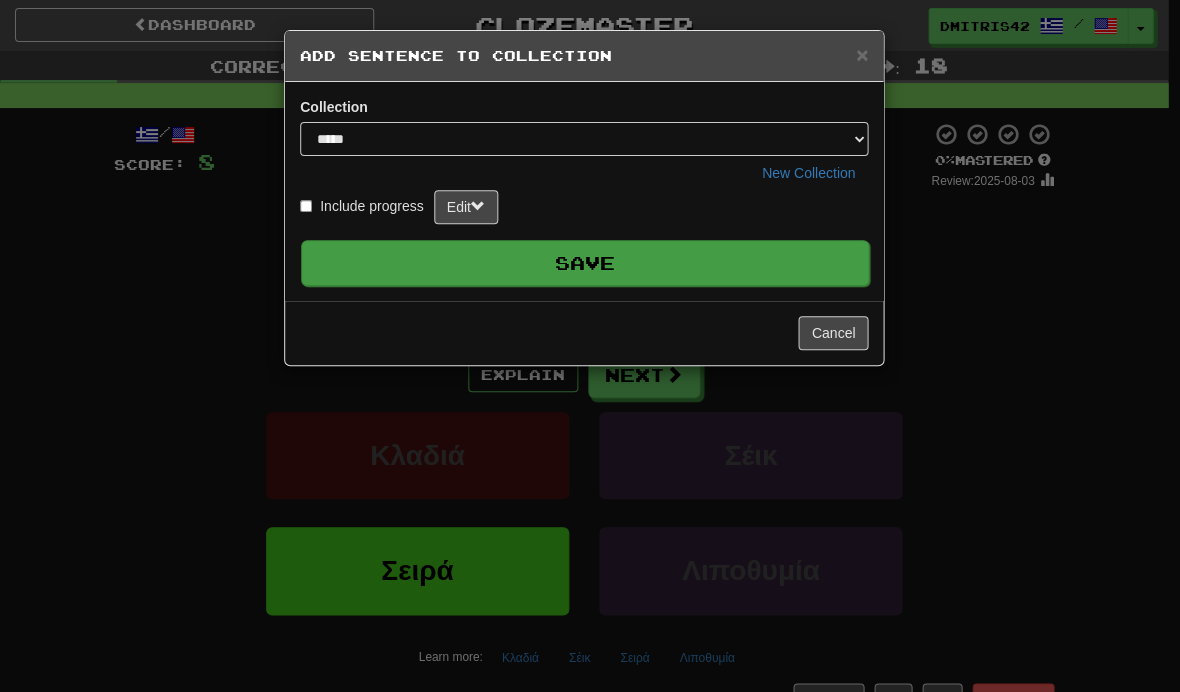 click on "Save" at bounding box center (585, 263) 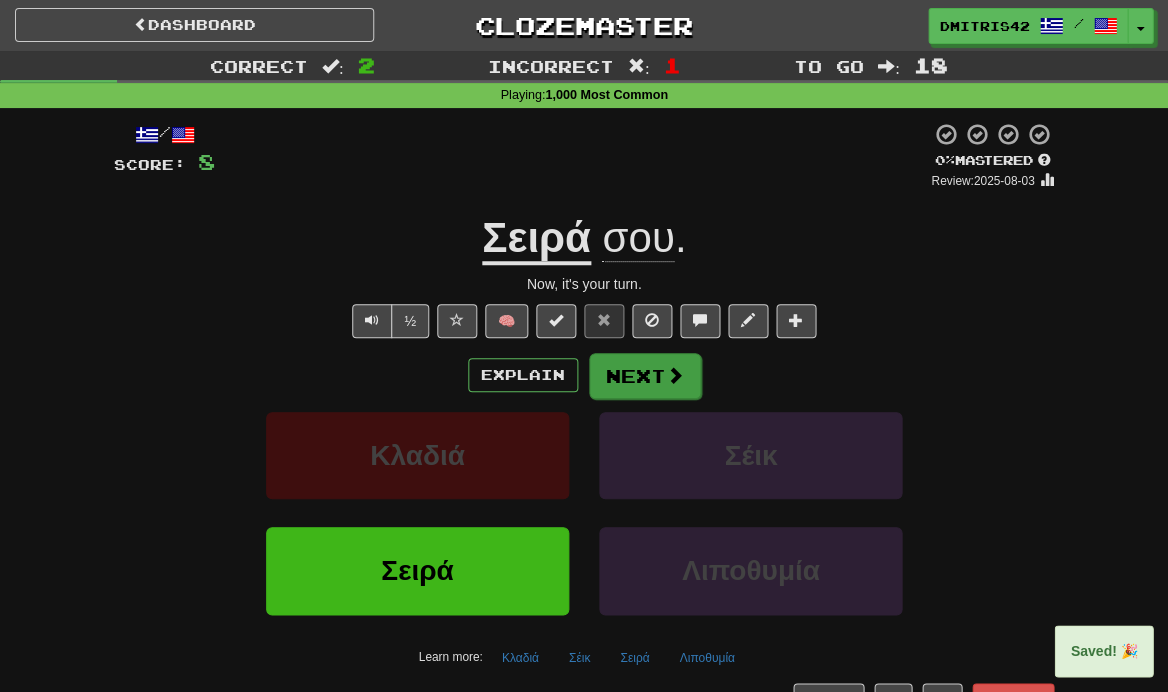click on "Next" at bounding box center [645, 376] 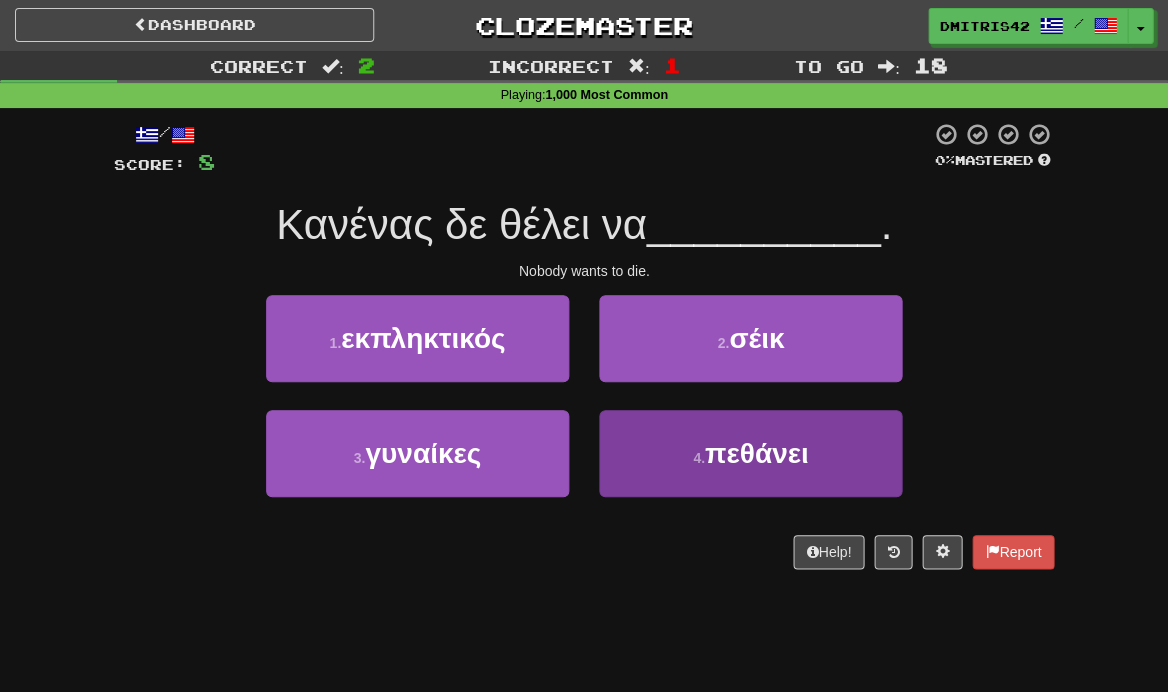 click on "4 .  πεθάνει" at bounding box center (750, 453) 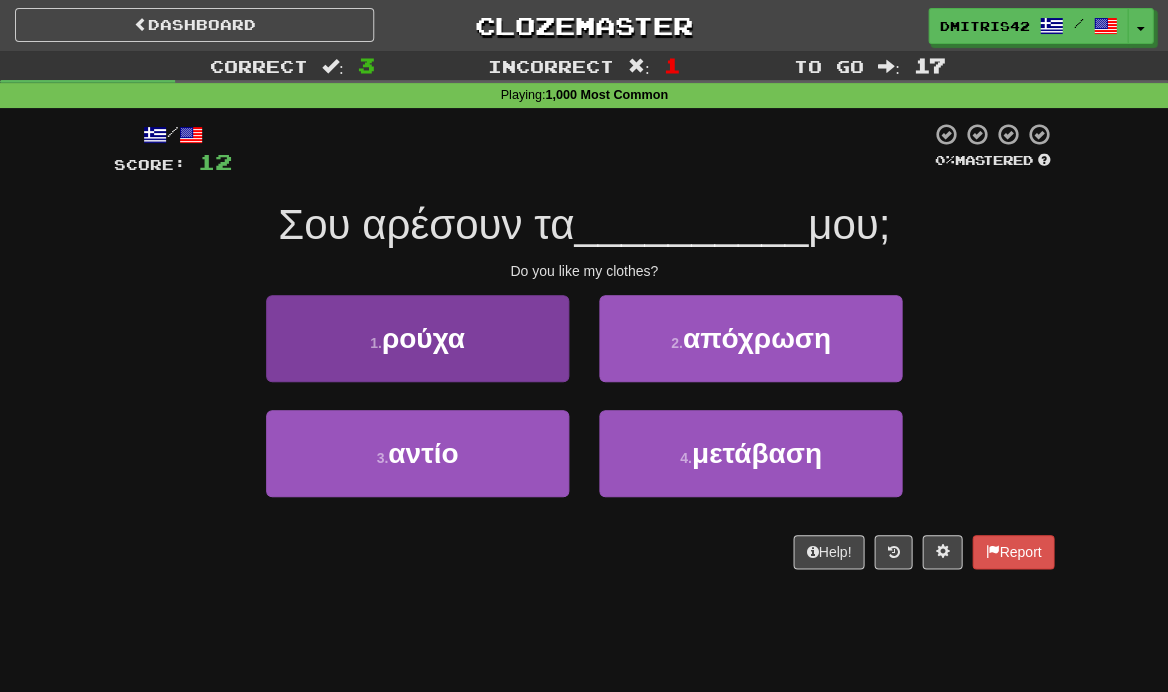 click on "1 .  ρούχα" at bounding box center [417, 338] 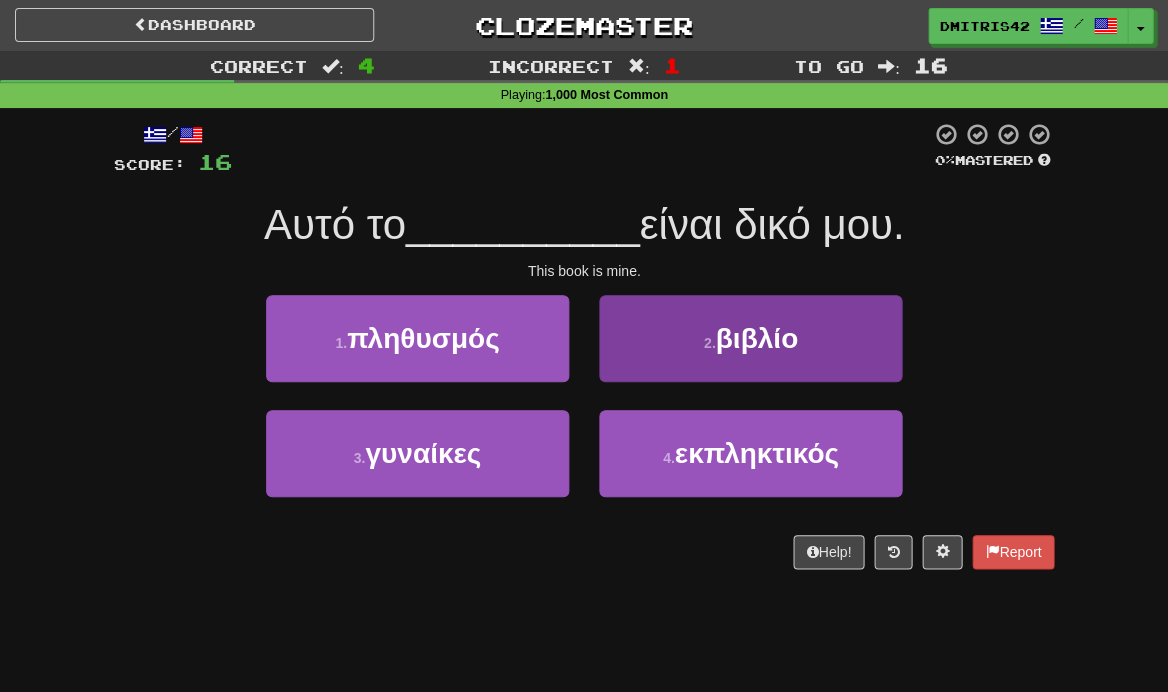 click on "βιβλίο" at bounding box center [756, 338] 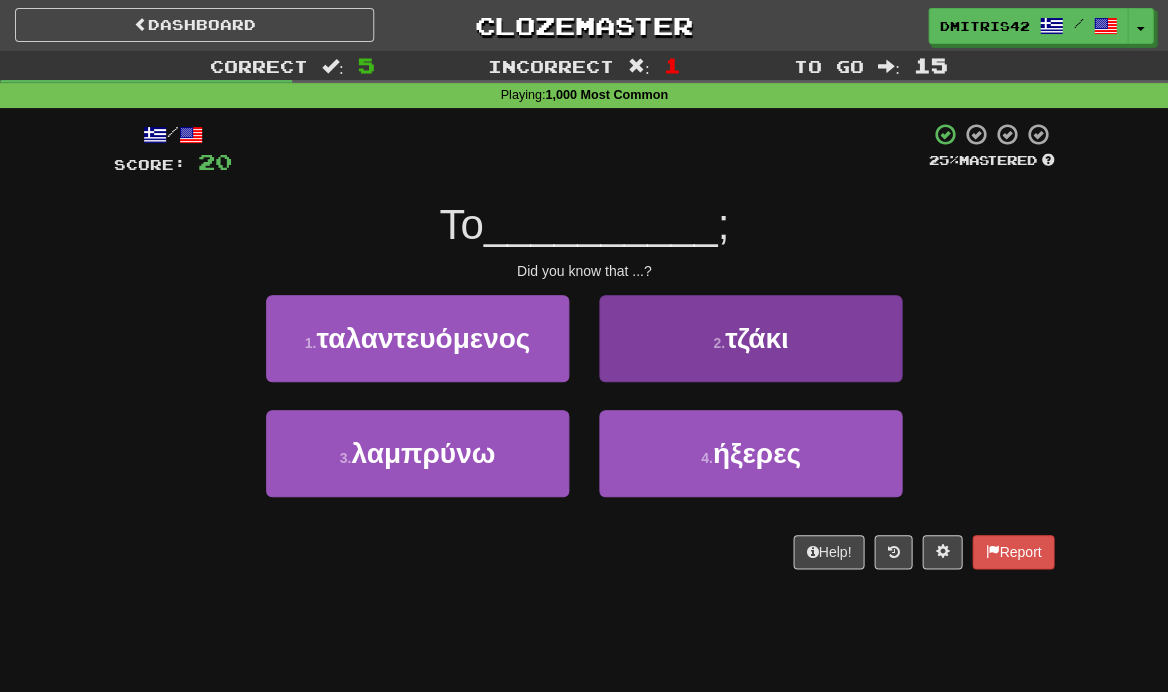 click on "τζάκι" at bounding box center [757, 338] 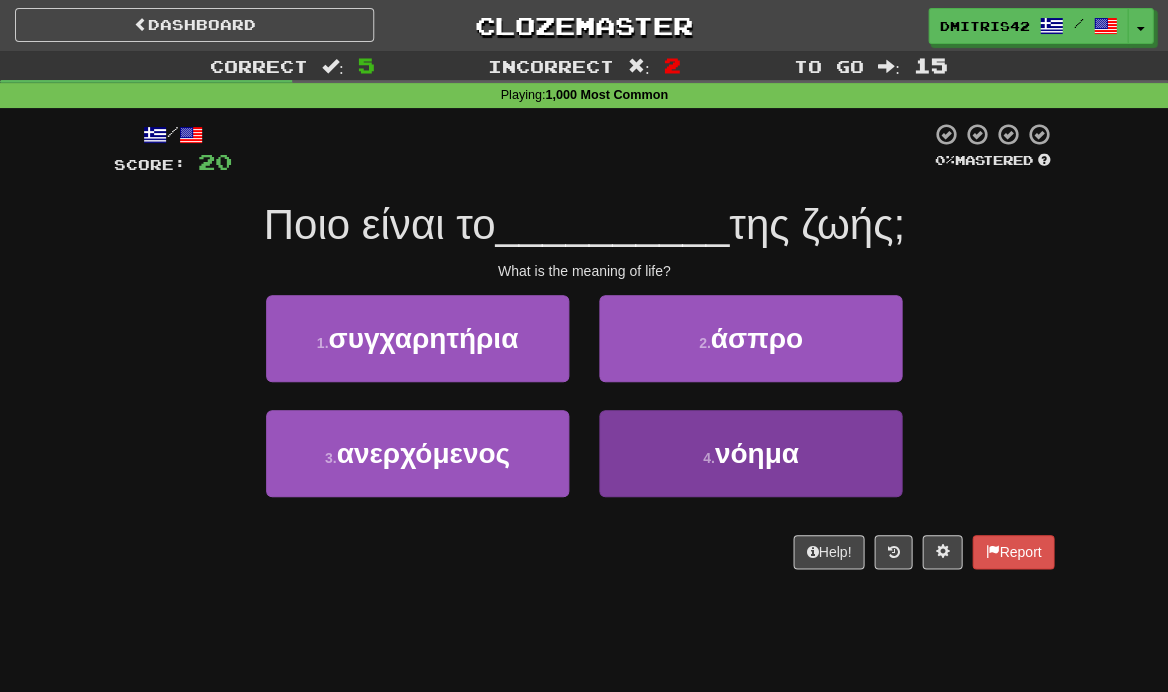 click on "4 .  νόημα" at bounding box center (750, 453) 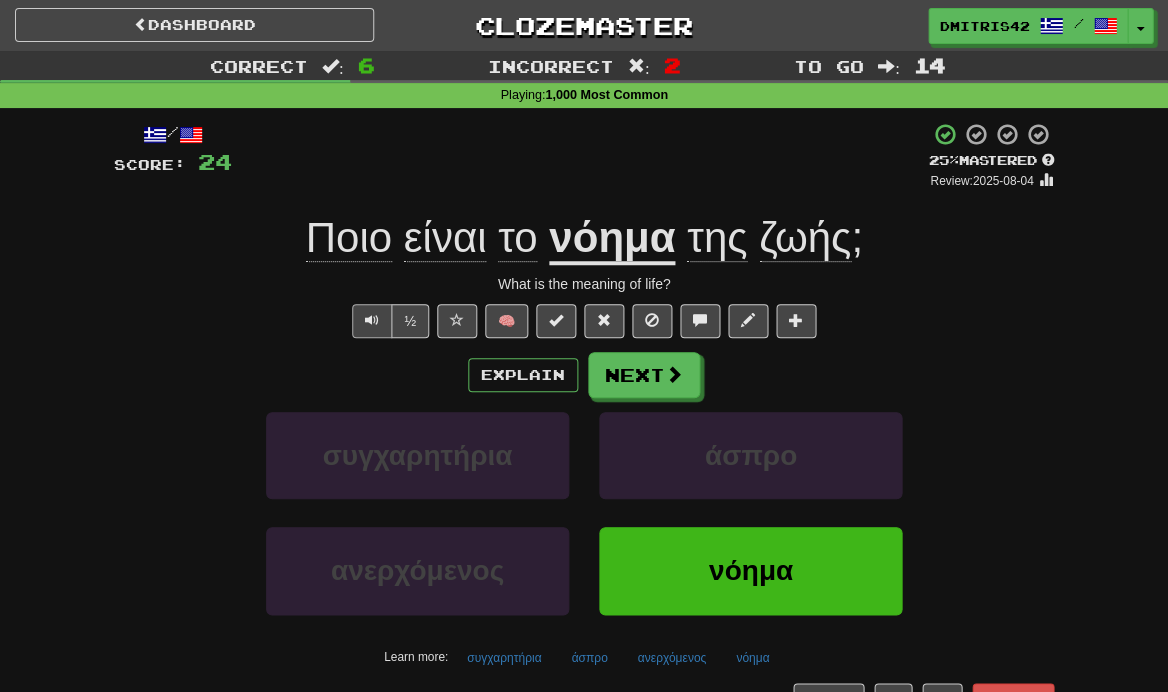 click at bounding box center [372, 320] 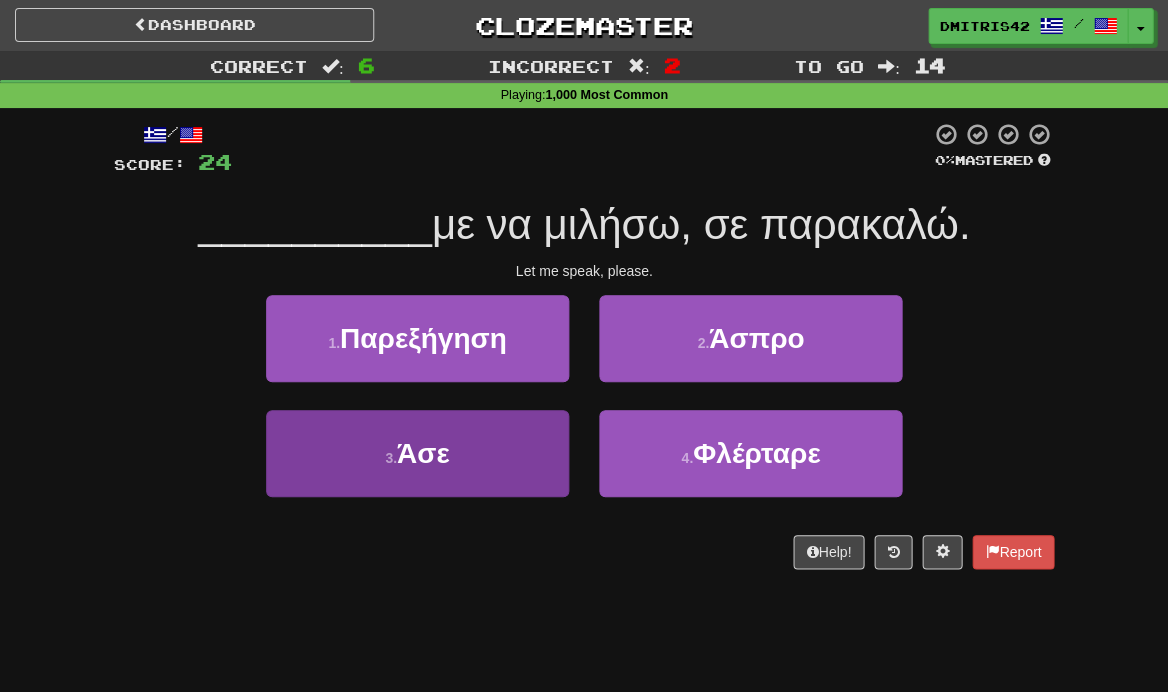 click on "3 .  Άσε" at bounding box center [417, 453] 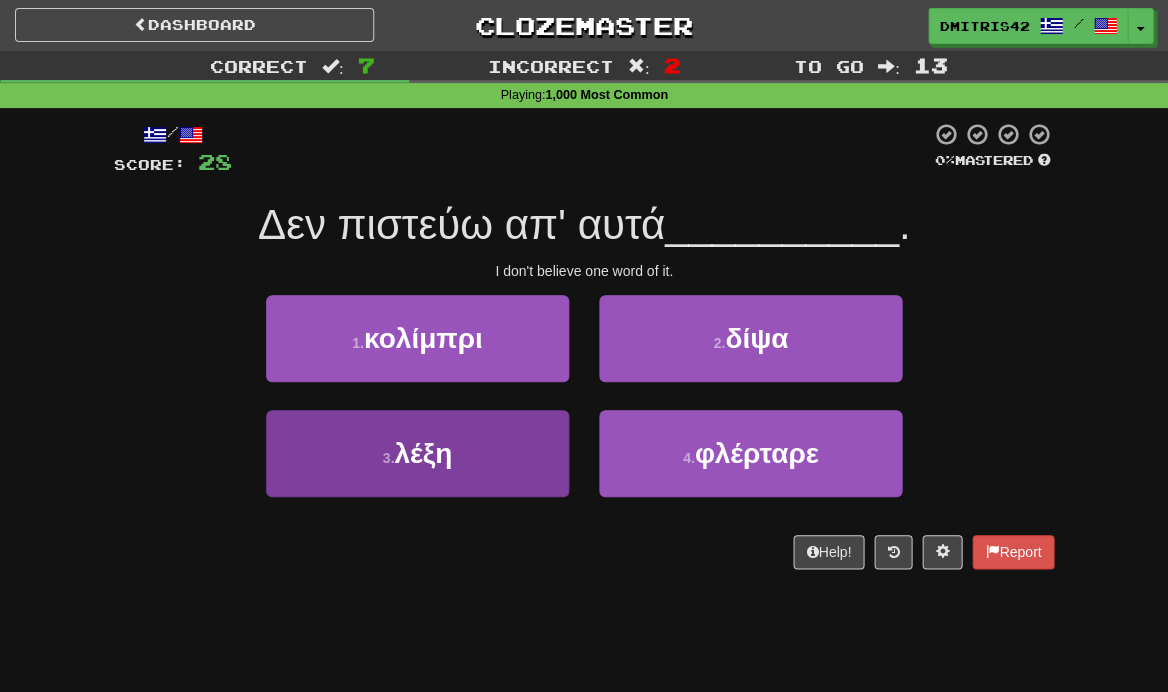 click on "λέξη" at bounding box center [423, 453] 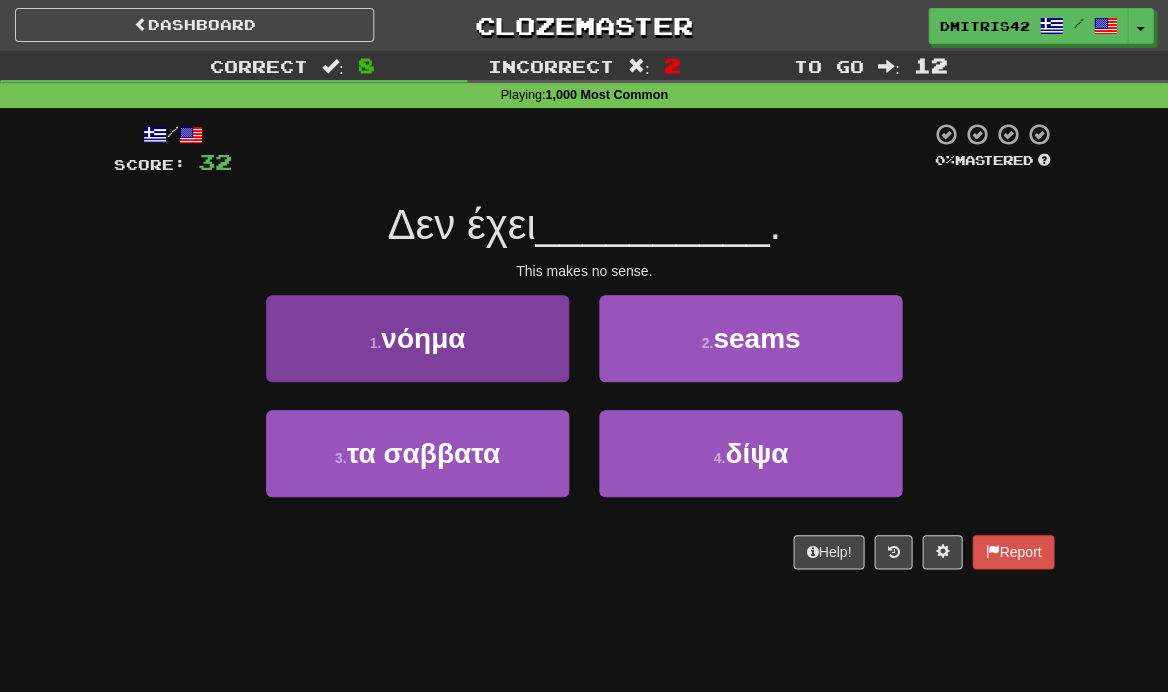 click on "1 .  νόημα" at bounding box center [417, 338] 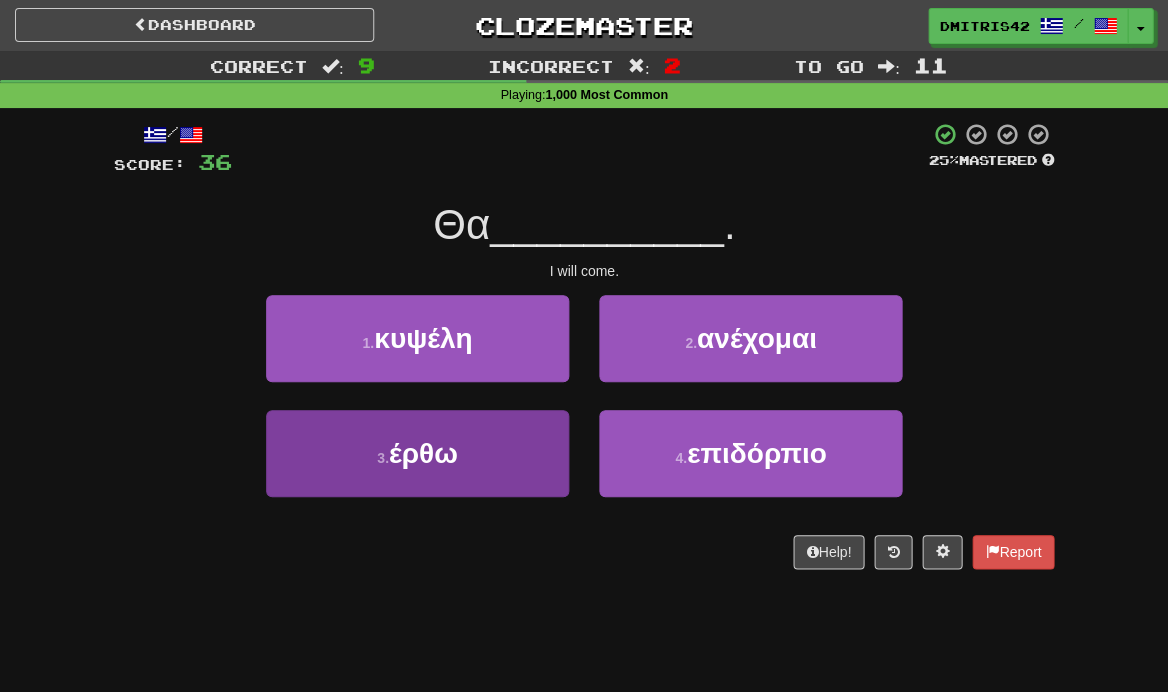 click on "3 .  έρθω" at bounding box center [417, 453] 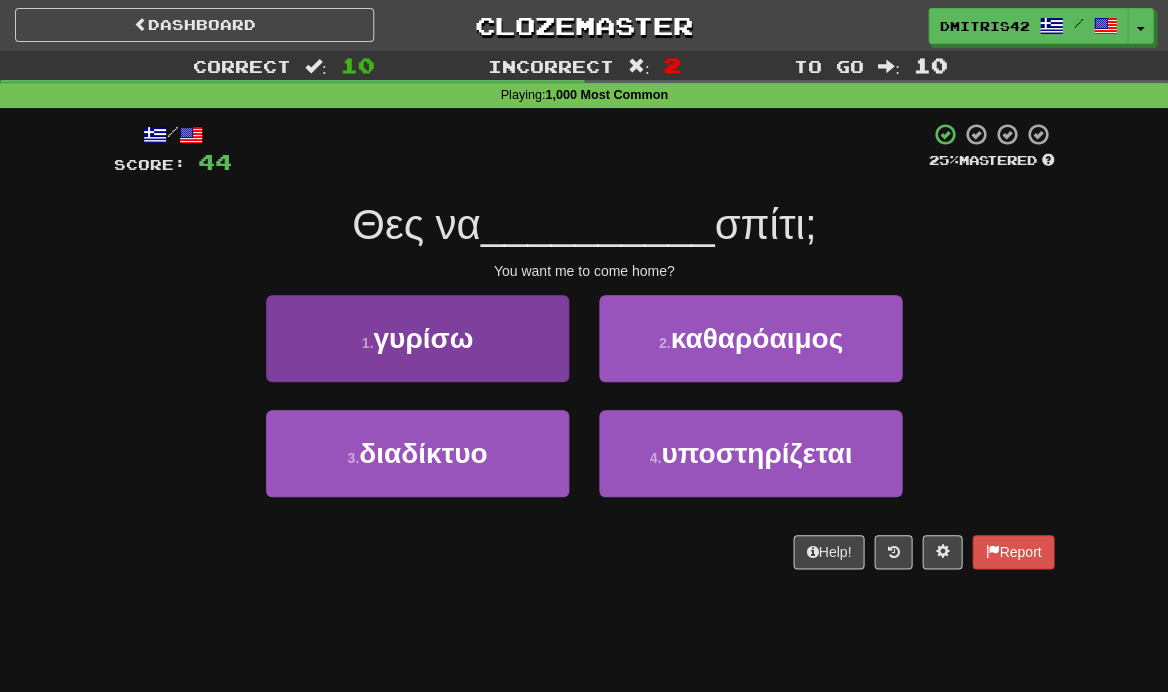 click on "1 .  γυρίσω" at bounding box center (417, 338) 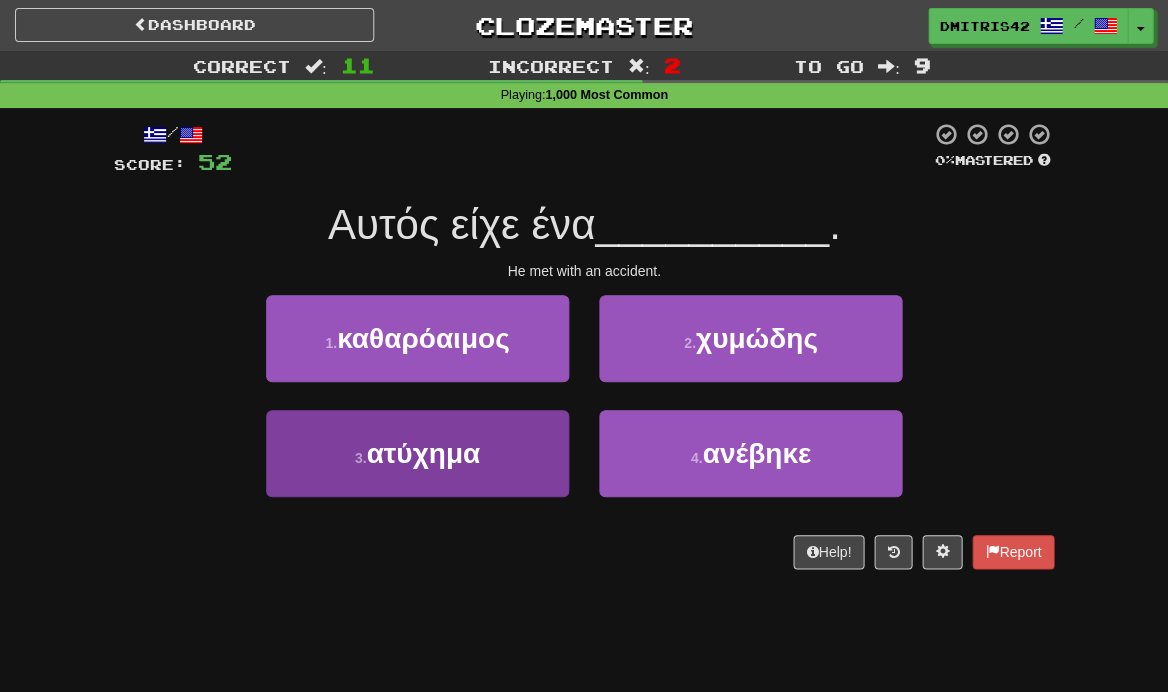 click on "3 .  ατύχημα" at bounding box center [417, 453] 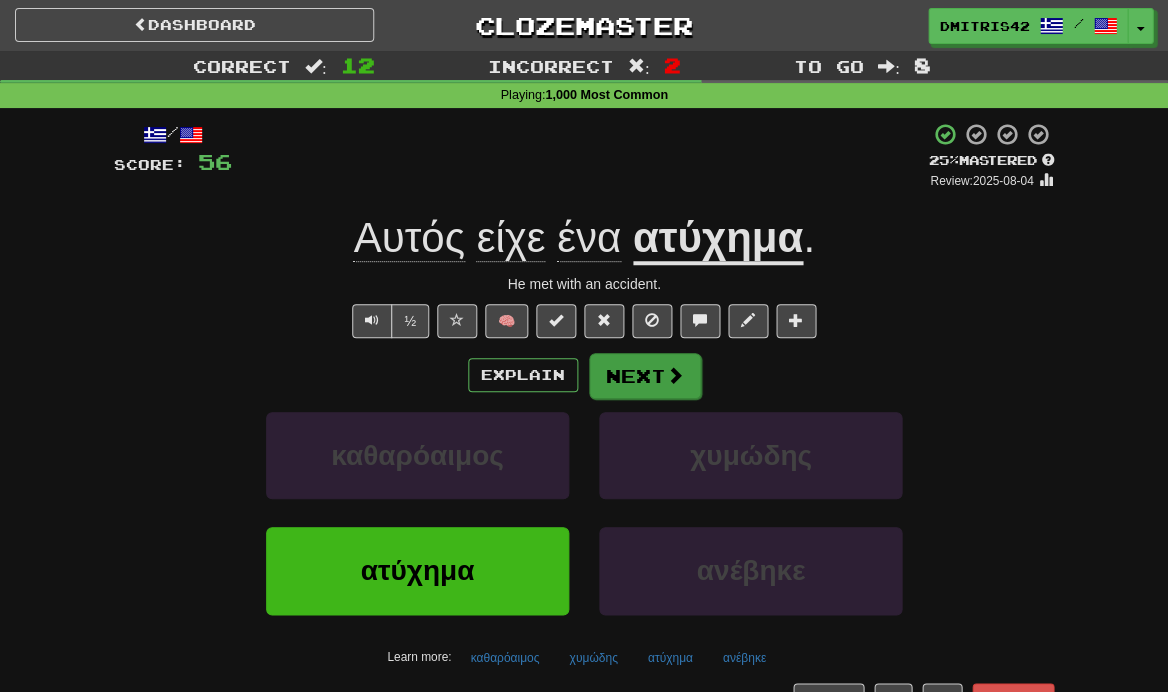 click on "Next" at bounding box center [645, 376] 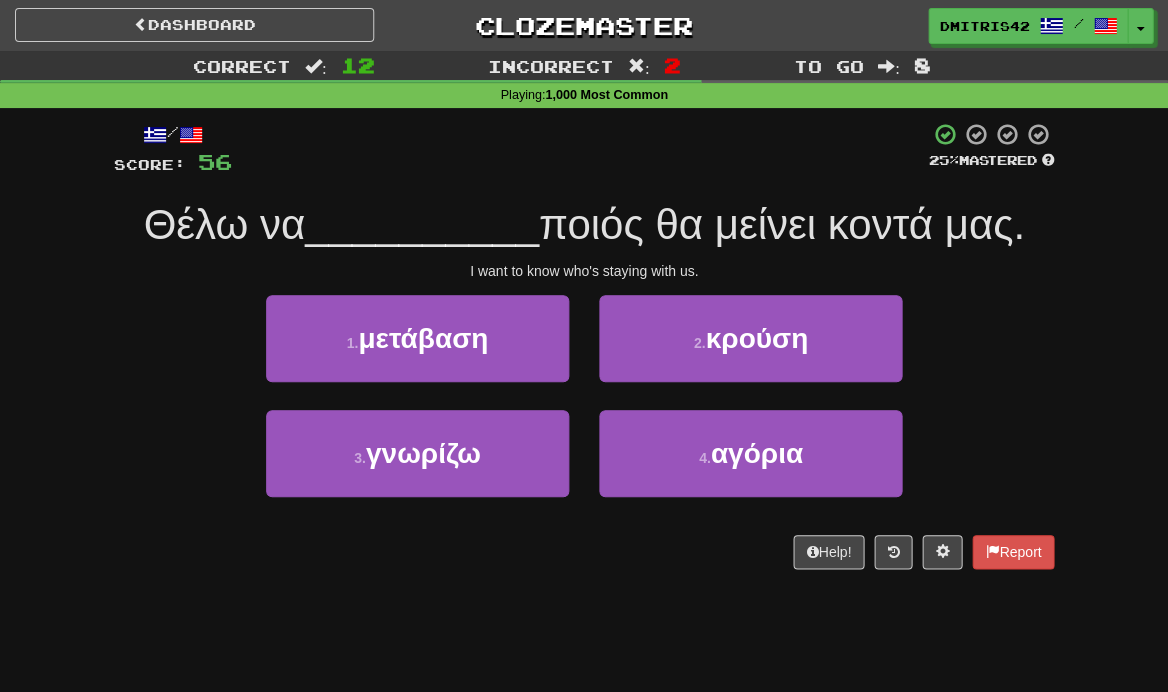 click on "2 .  κρούση" at bounding box center (750, 338) 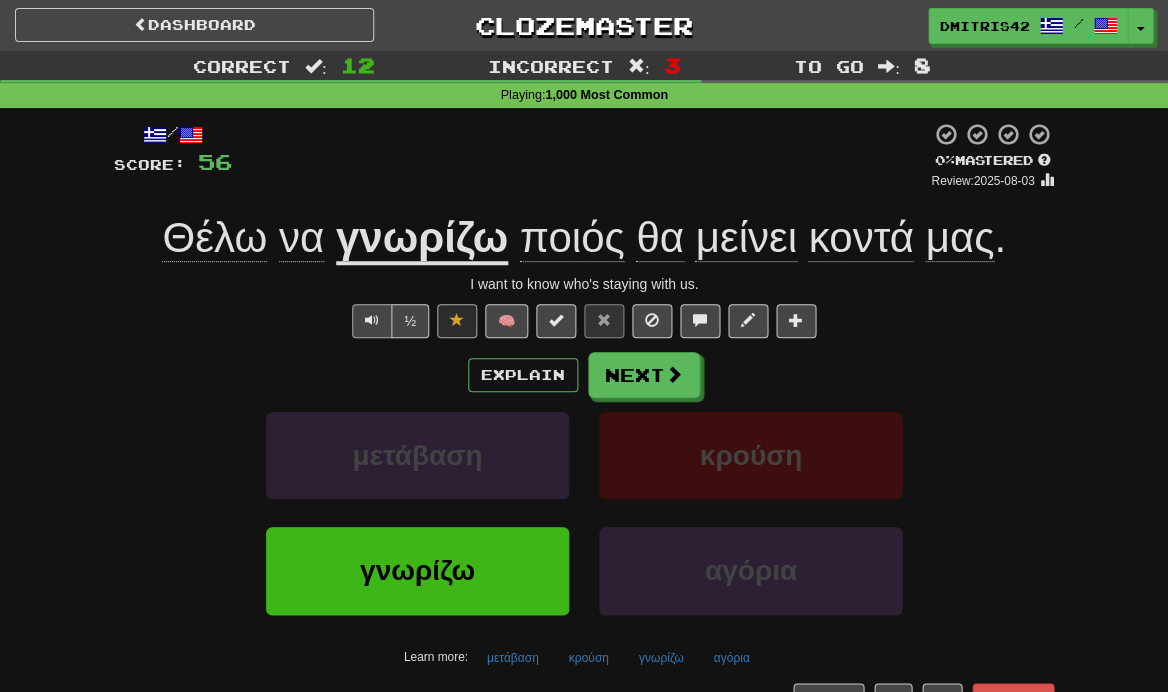 click at bounding box center (372, 320) 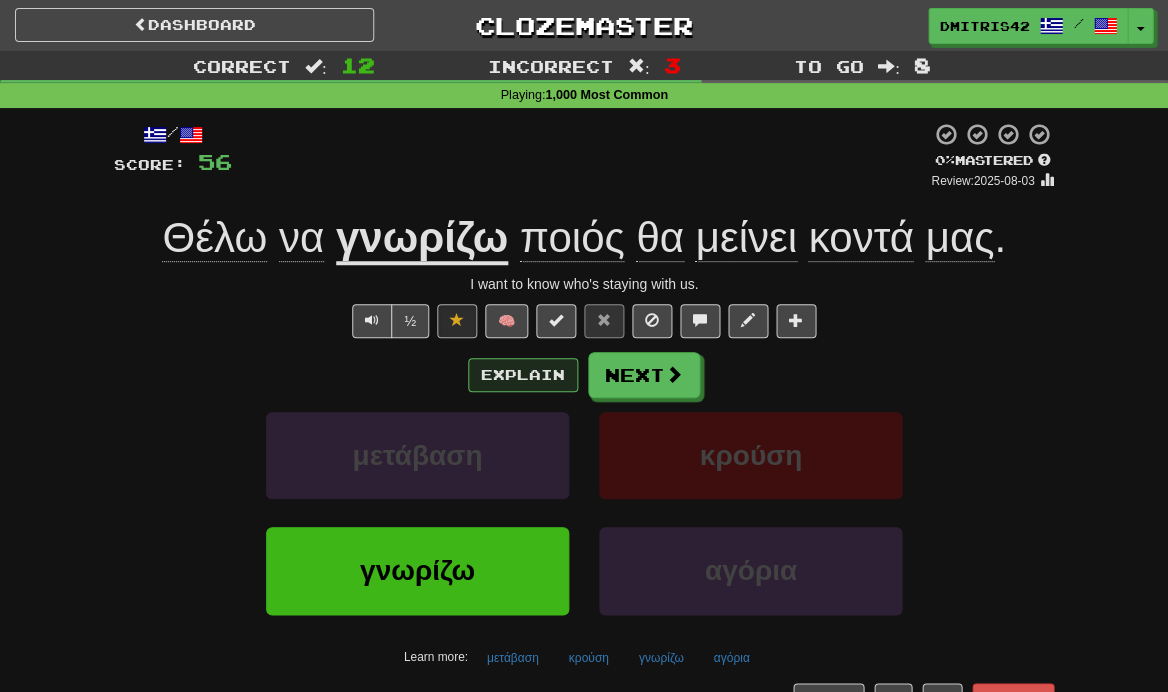click on "Explain" at bounding box center [523, 375] 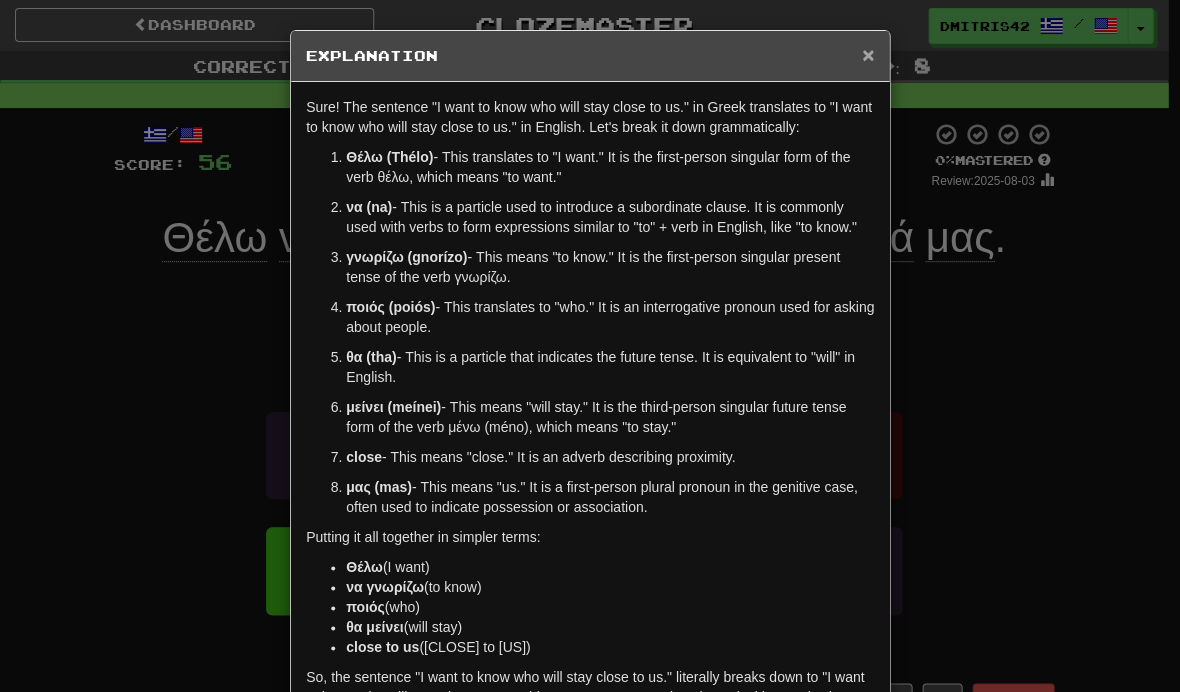 click on "×" at bounding box center [868, 54] 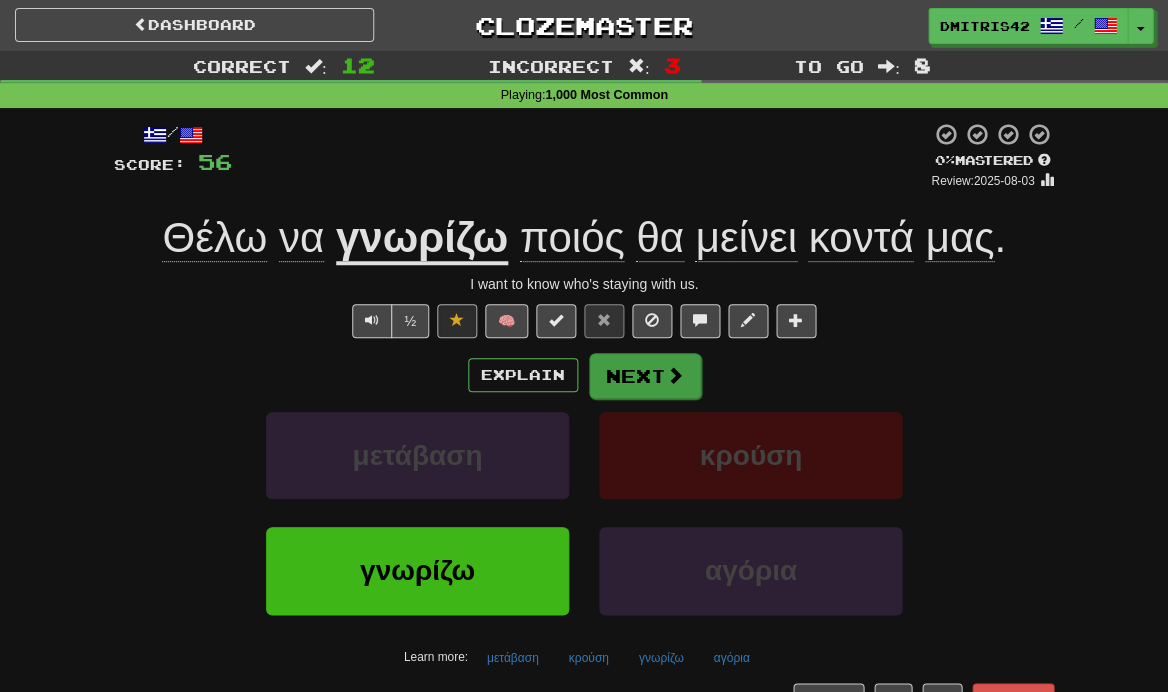 click on "Next" at bounding box center (645, 376) 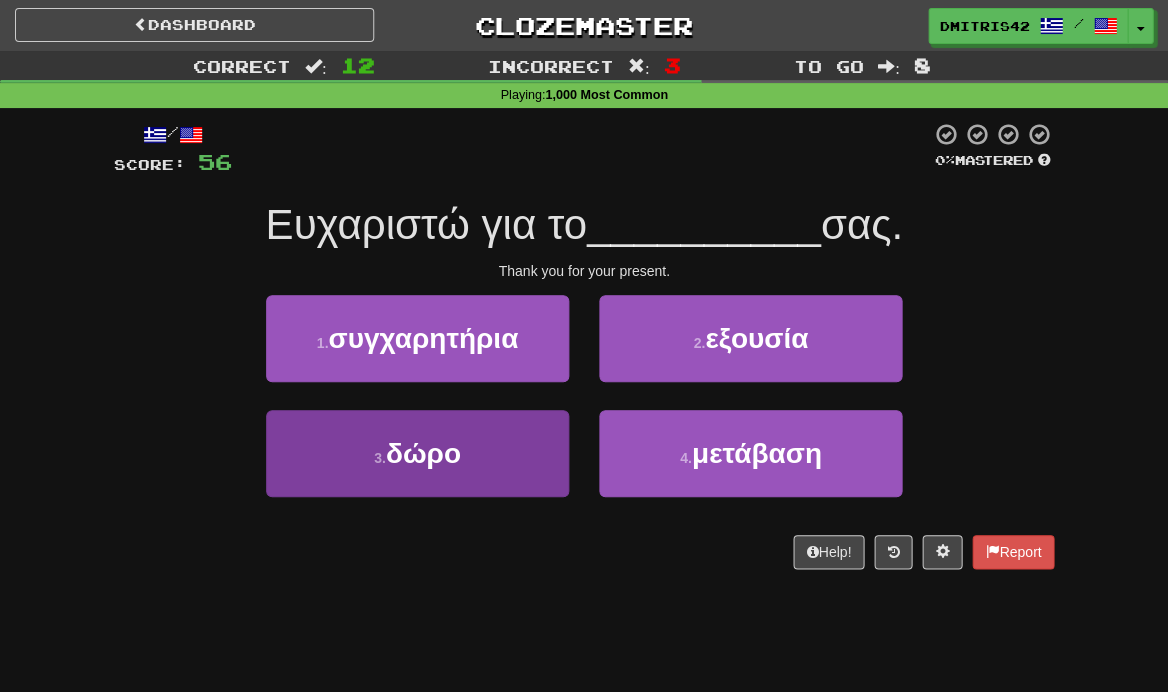 click on "3 .  δώρο" at bounding box center (417, 453) 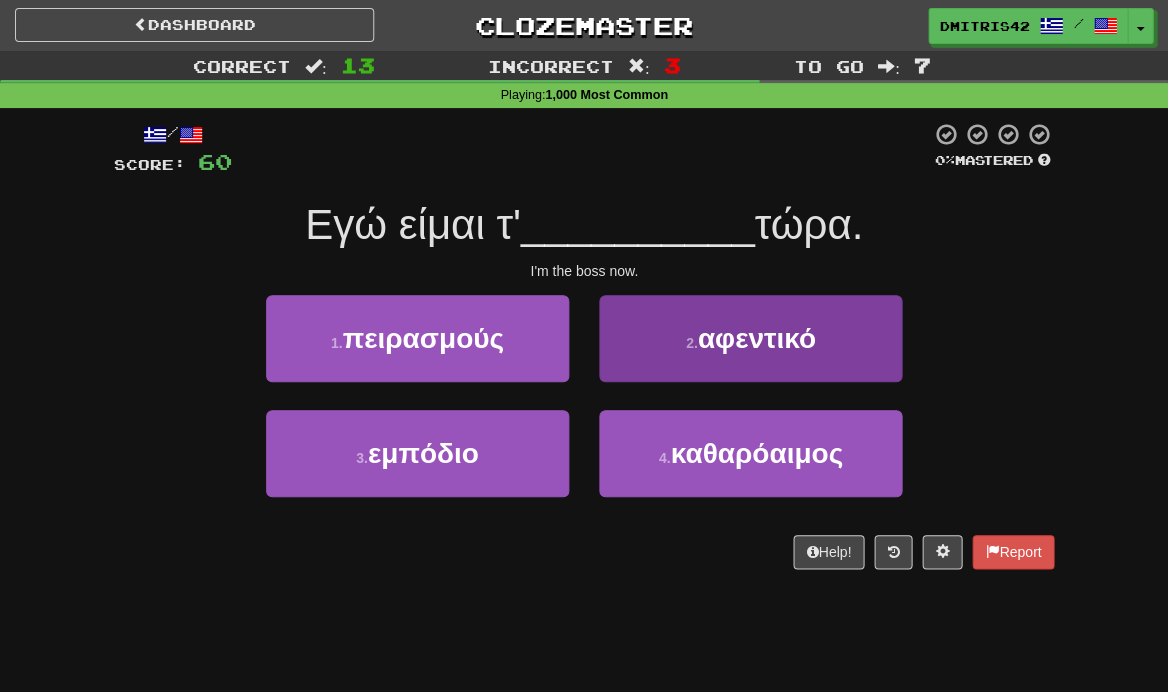 click on "2 .  αφεντικό" at bounding box center [750, 338] 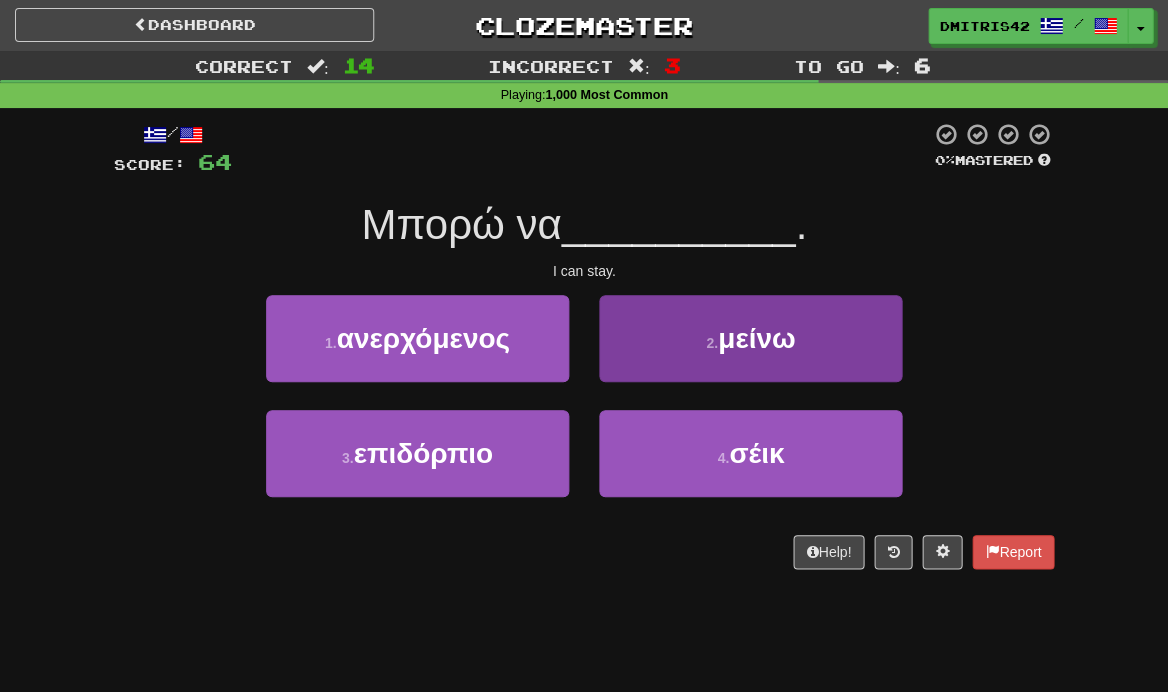 click on "μείνω" at bounding box center (756, 338) 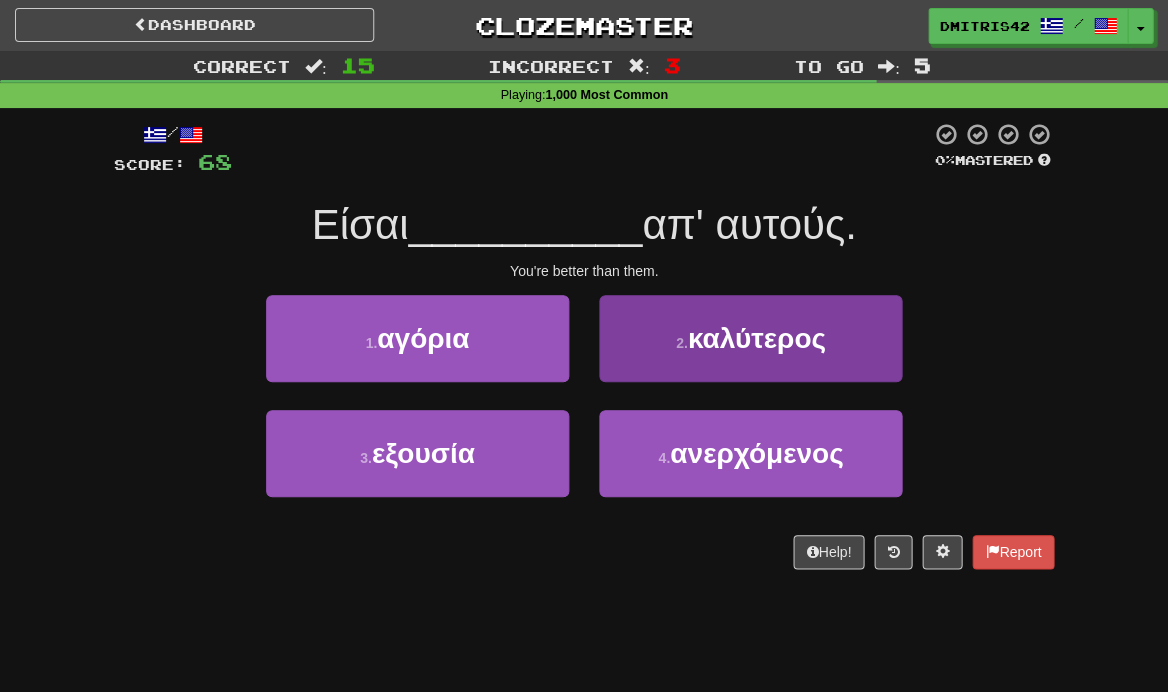 click on "2 .  καλύτερος" at bounding box center (750, 338) 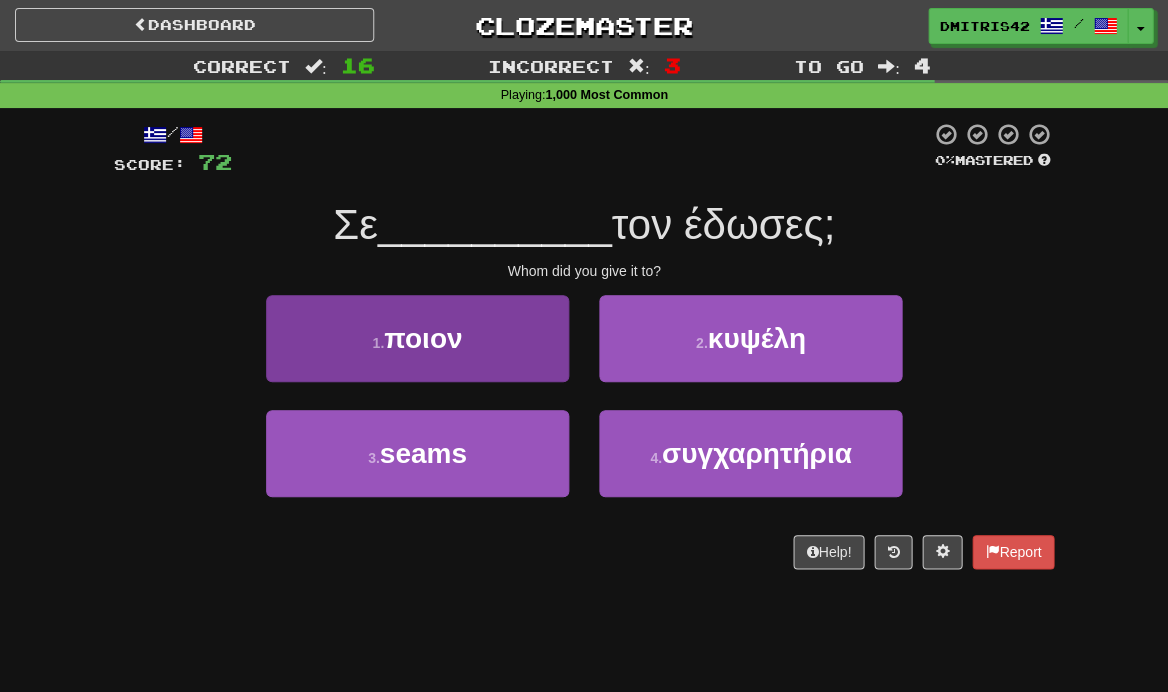 click on "1 .  ποιον" at bounding box center [417, 338] 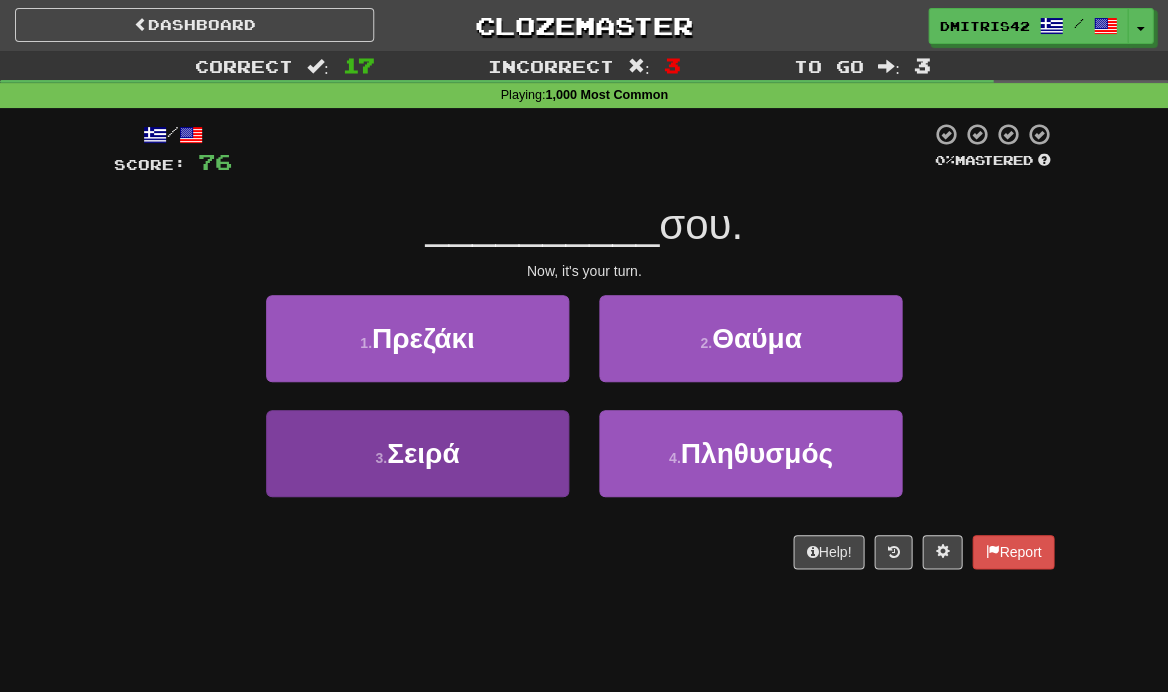 click on "Σειρά" at bounding box center [423, 453] 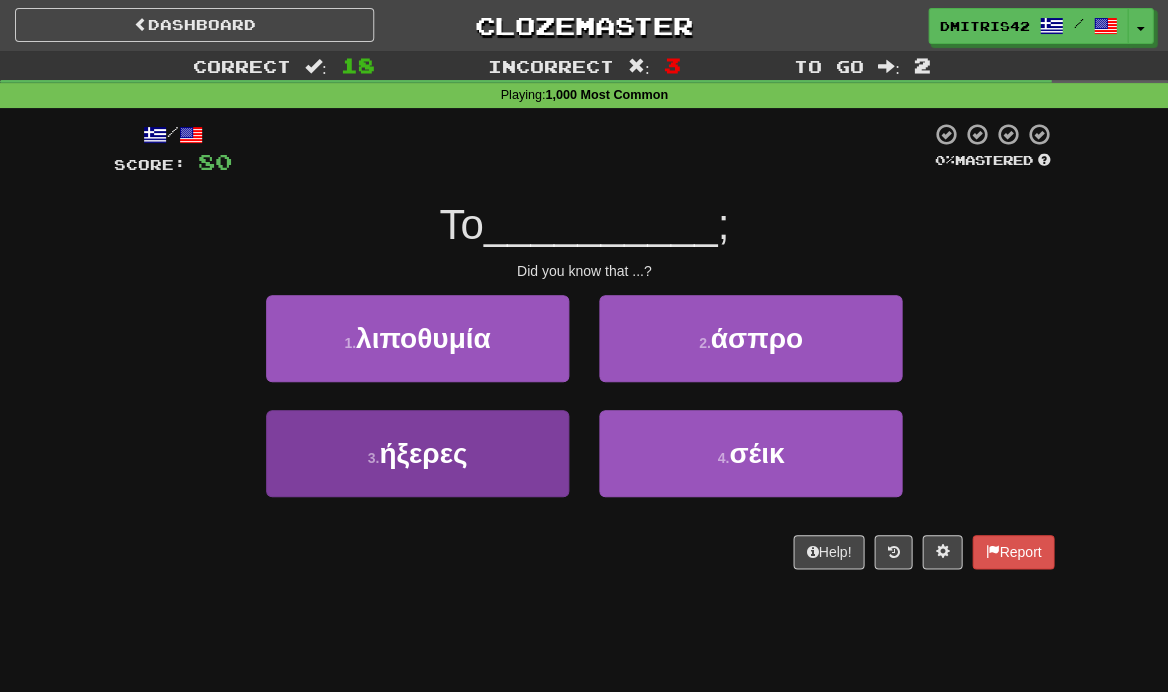 click on "3 .  ήξερες" at bounding box center (417, 453) 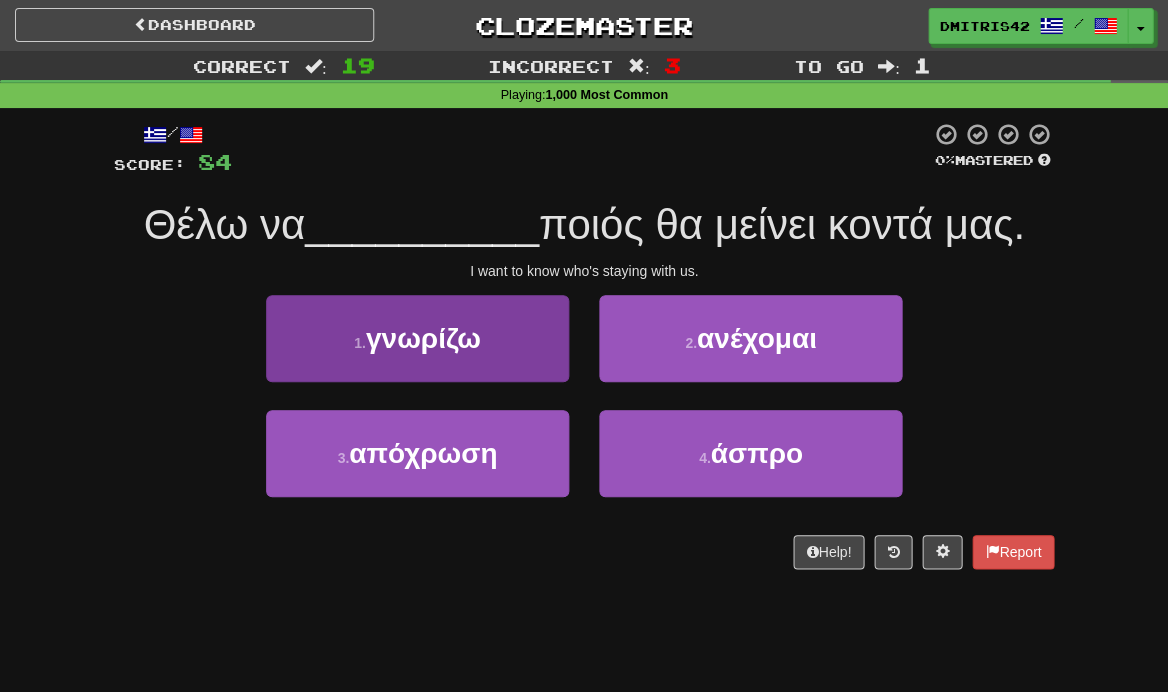 click on "1 .  γνωρίζω" at bounding box center (417, 338) 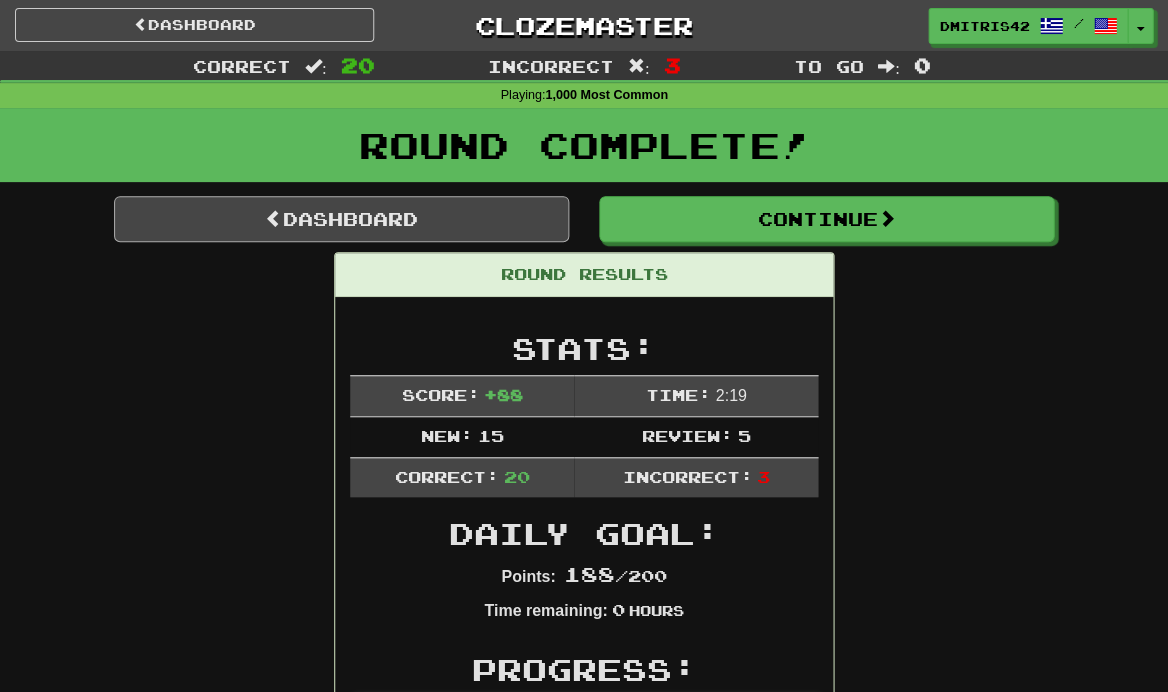 click on "Dashboard" at bounding box center (341, 219) 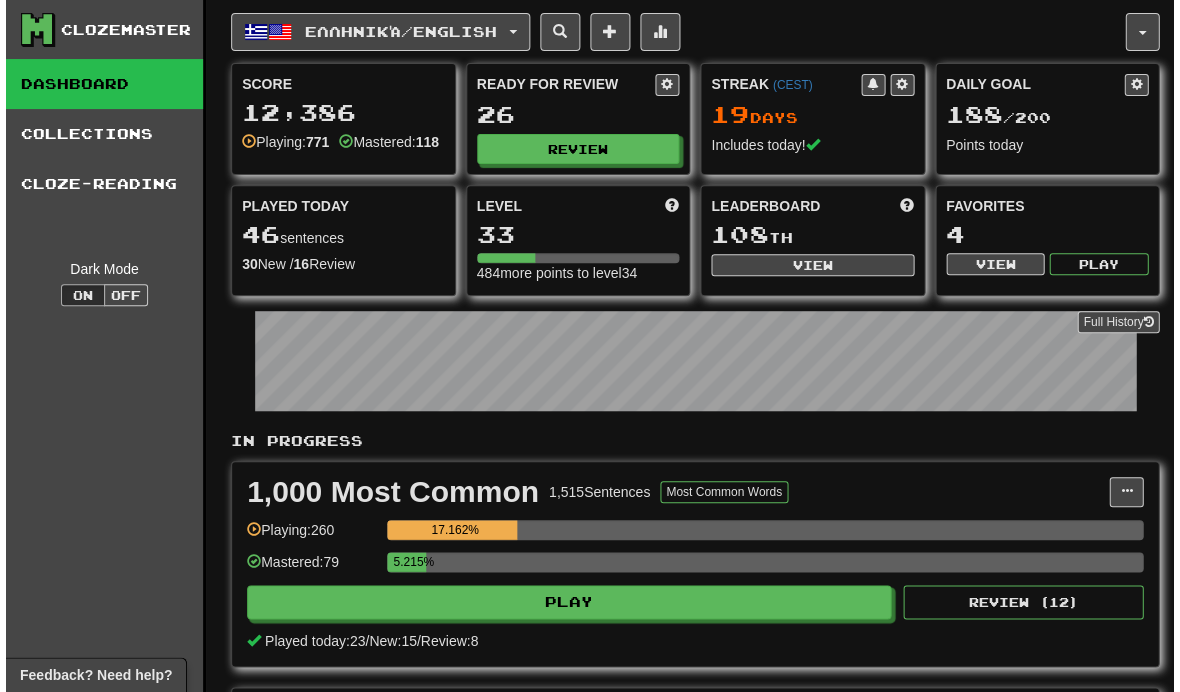 scroll, scrollTop: 0, scrollLeft: 0, axis: both 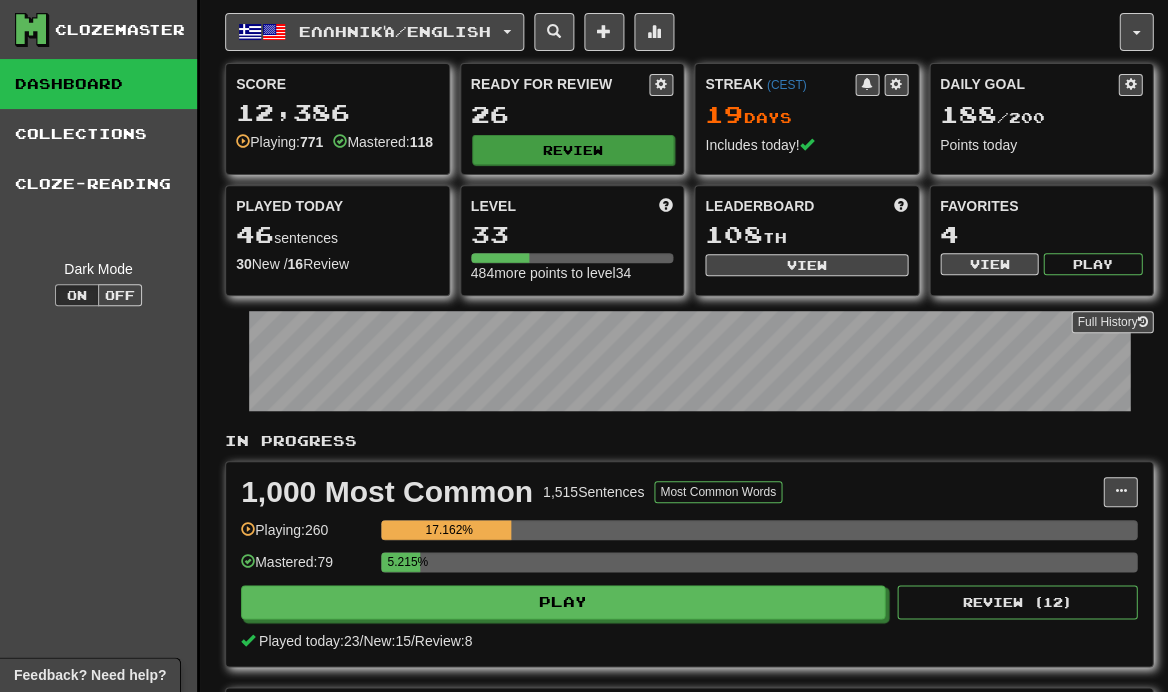 click on "Review" at bounding box center [573, 150] 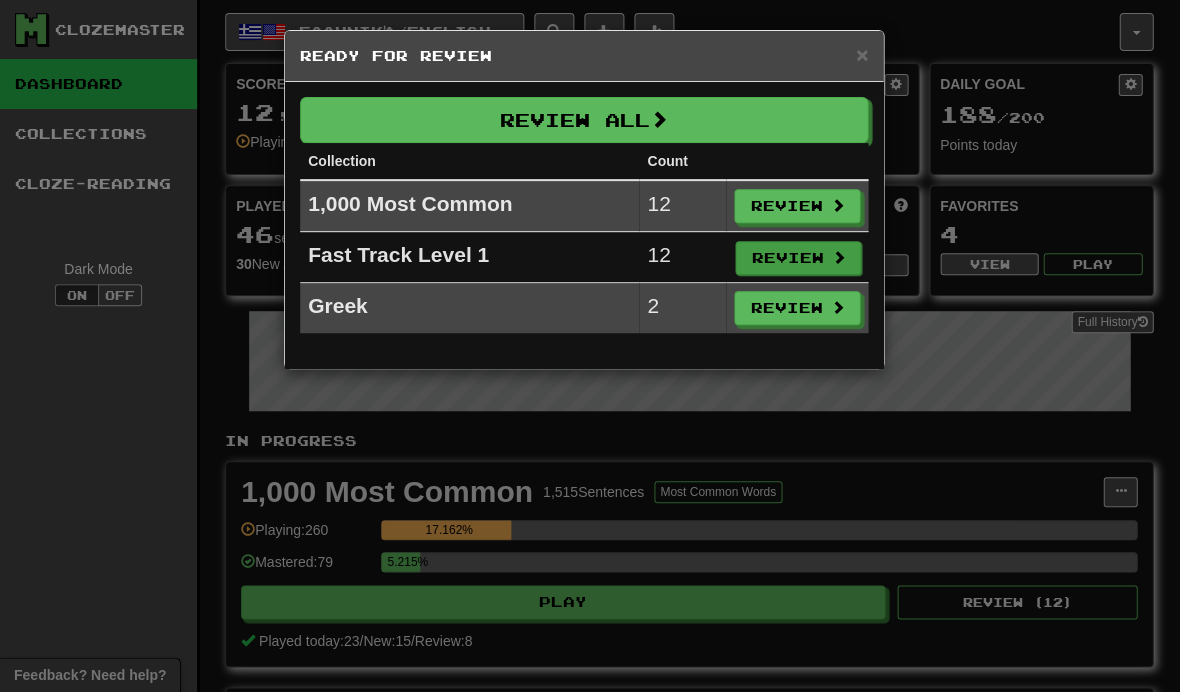 click on "Review" at bounding box center (798, 258) 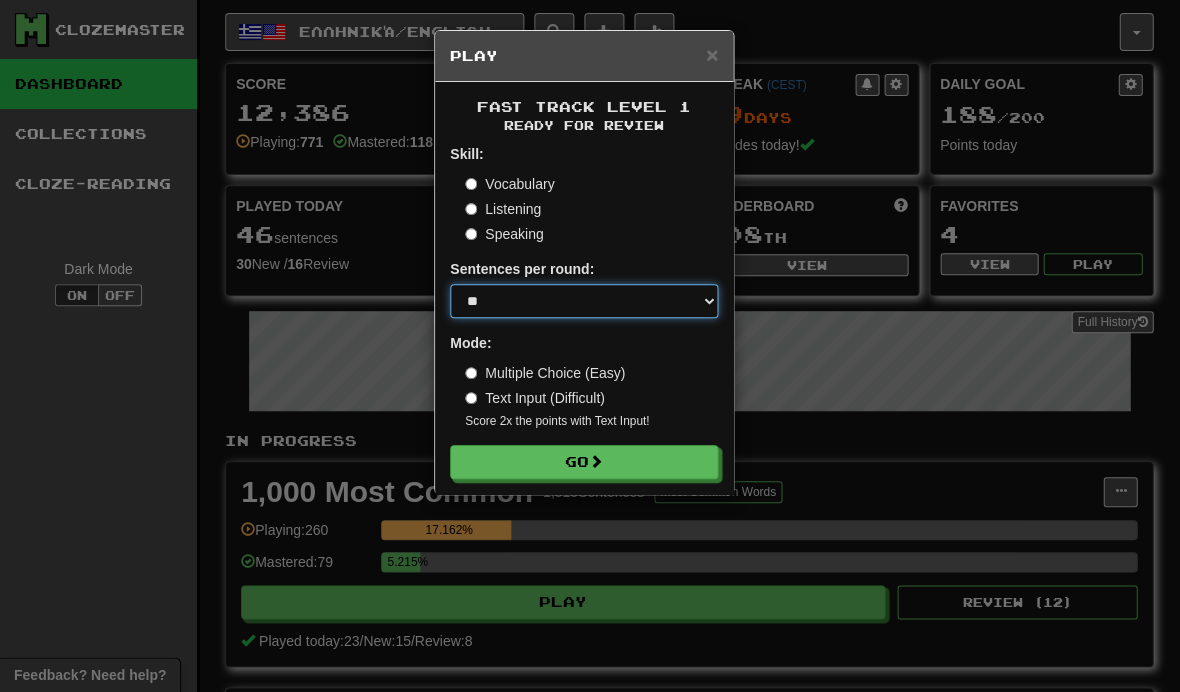 select on "**" 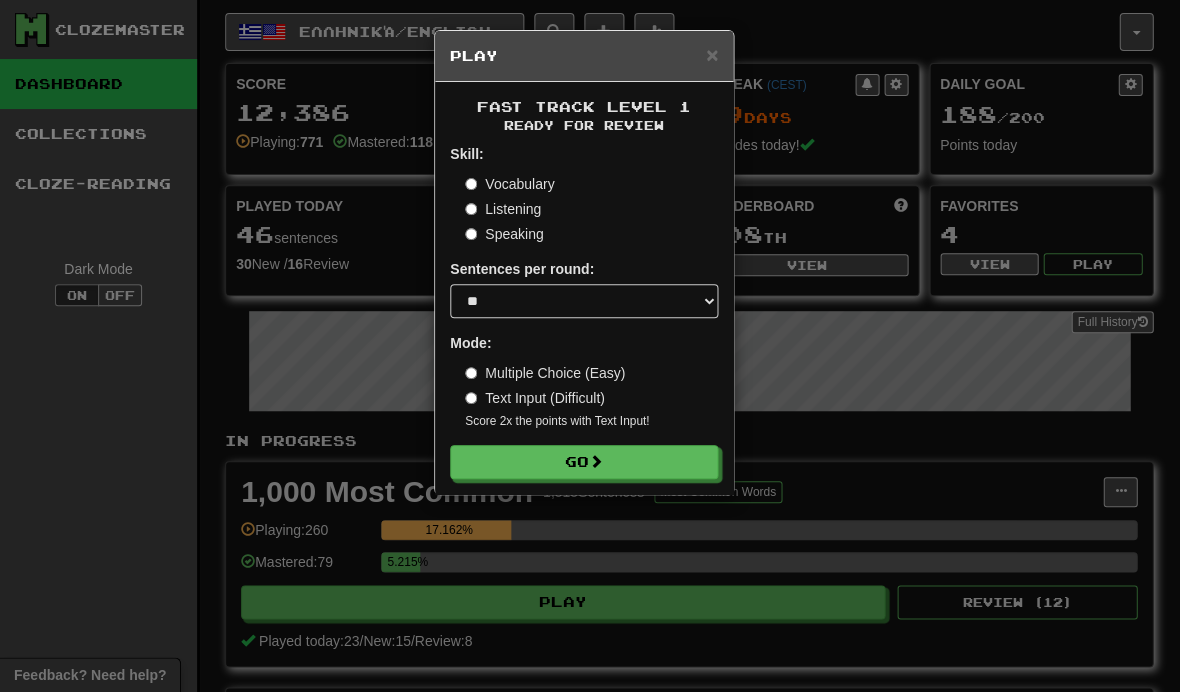 click on "Text Input (Difficult)" at bounding box center (535, 398) 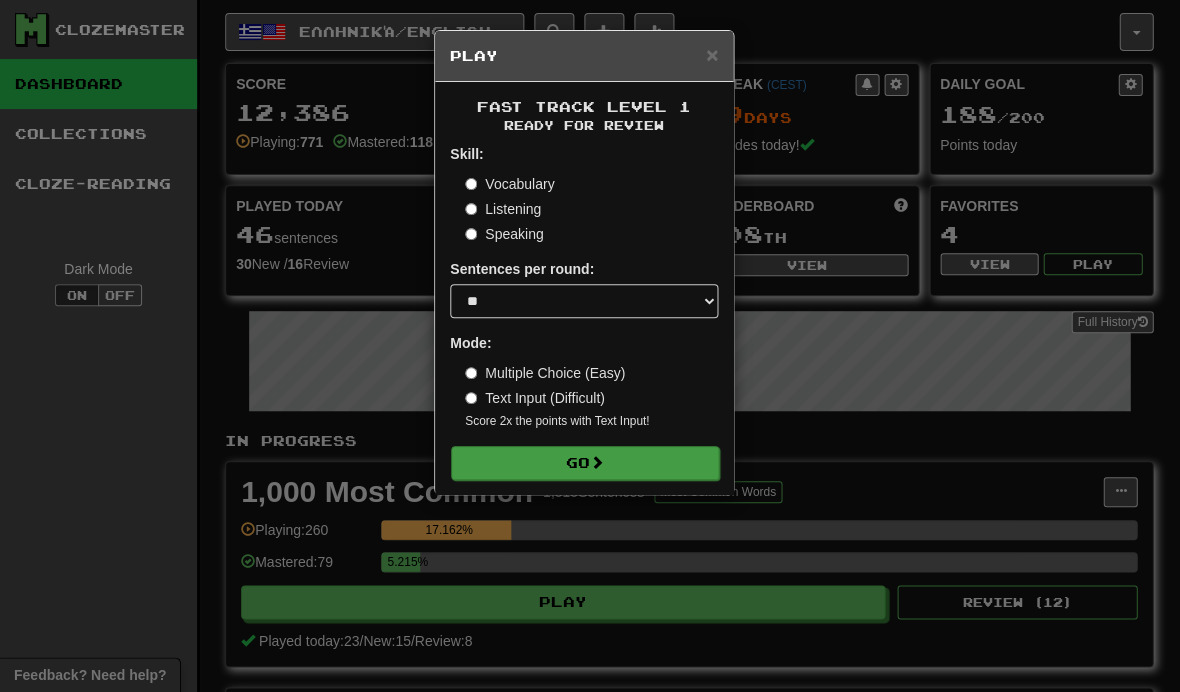 click on "Go" at bounding box center (585, 463) 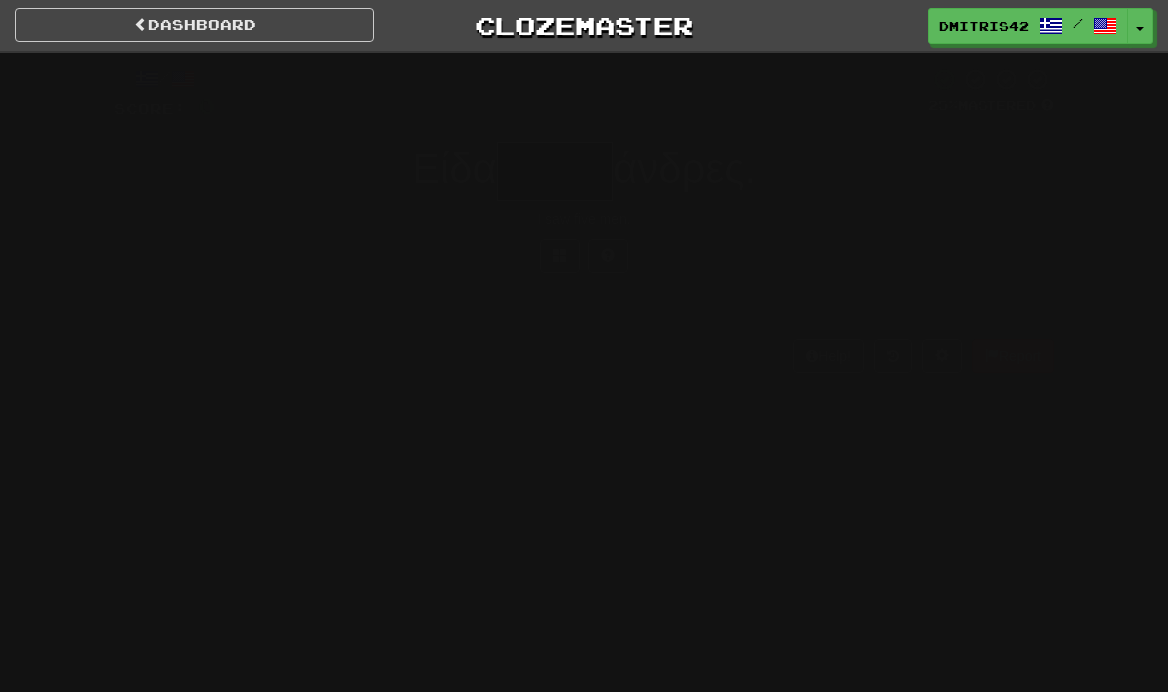 scroll, scrollTop: 0, scrollLeft: 0, axis: both 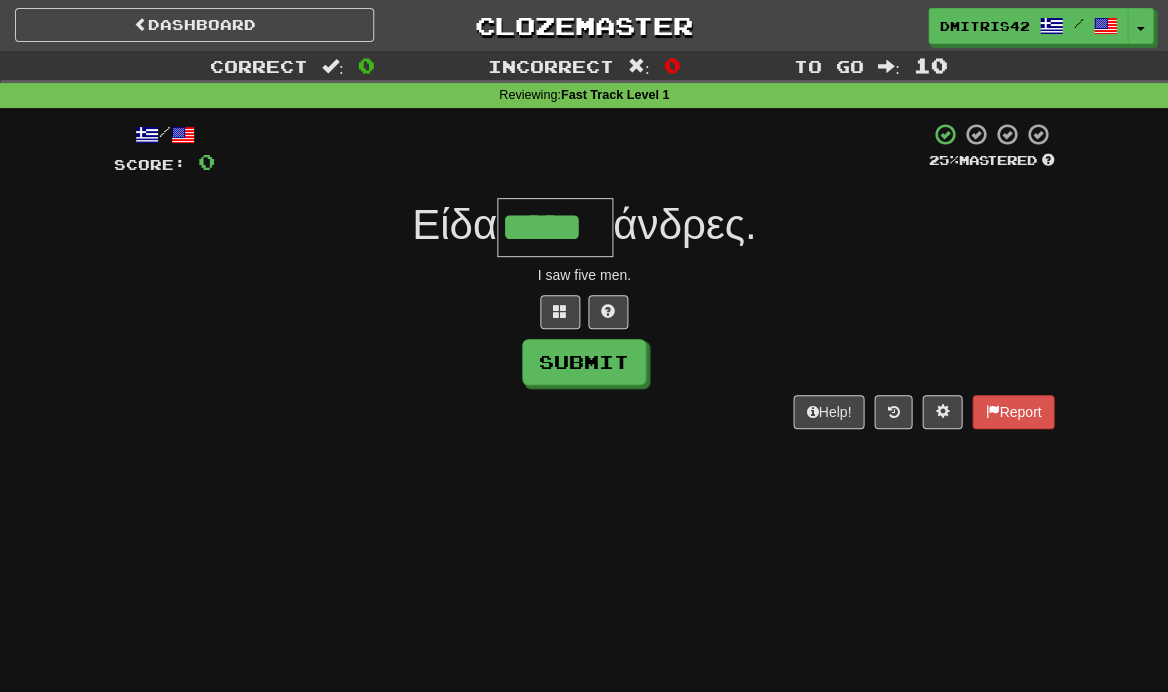 type on "*****" 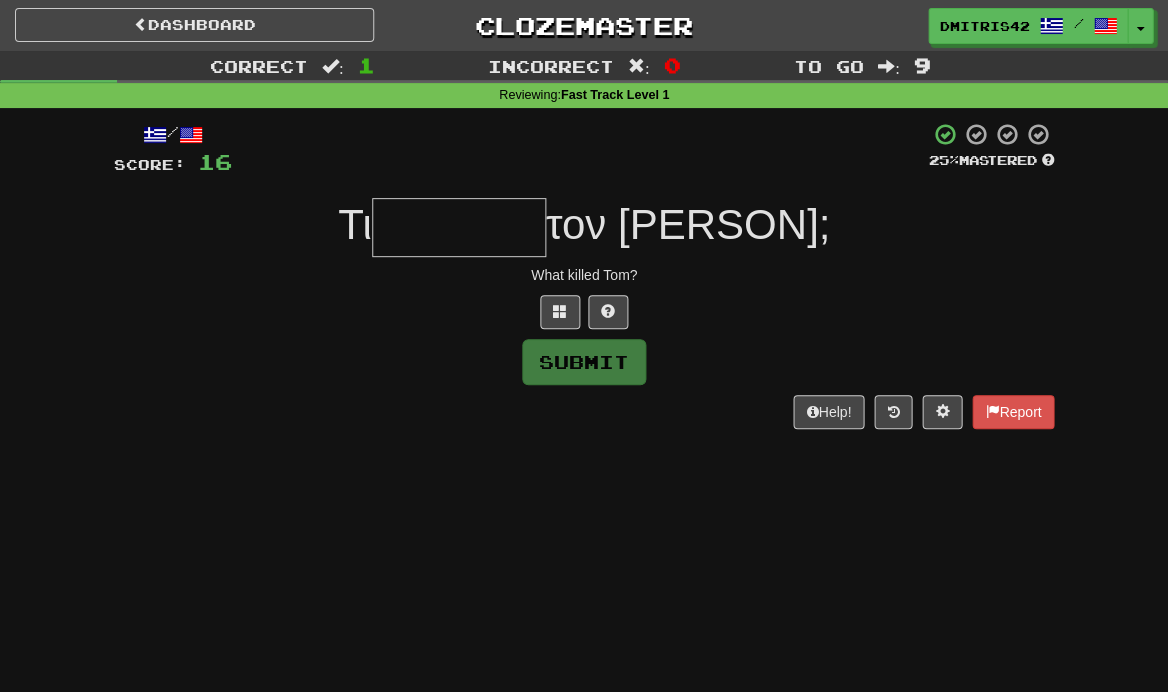 type on "*" 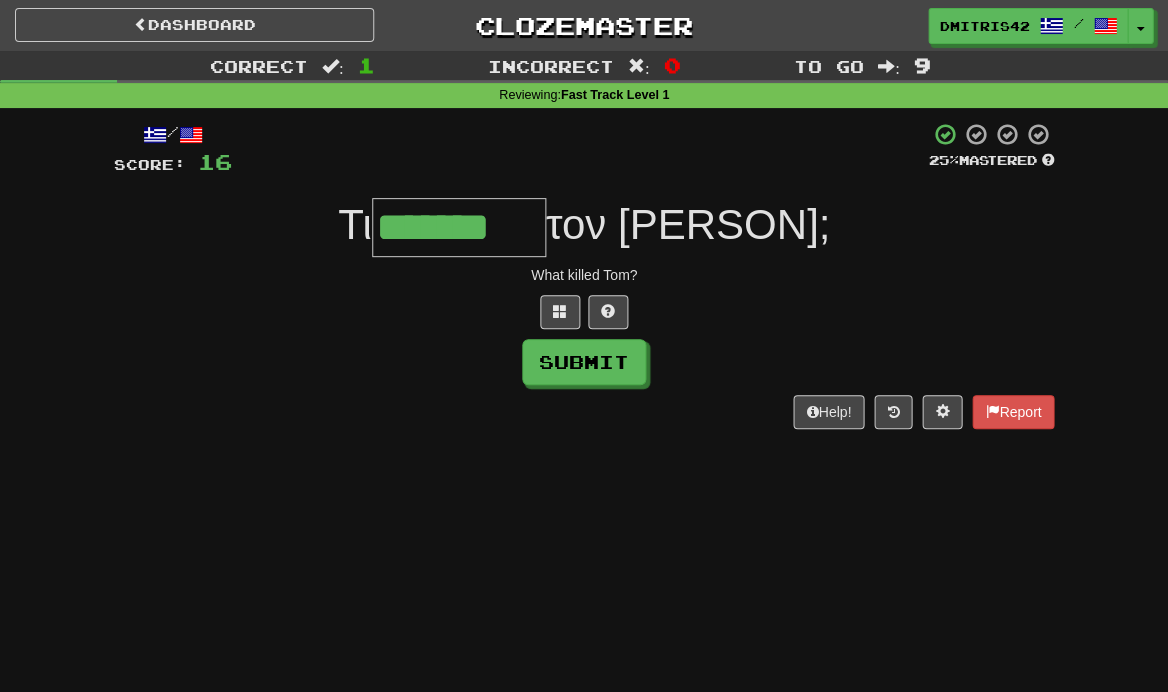 type on "*******" 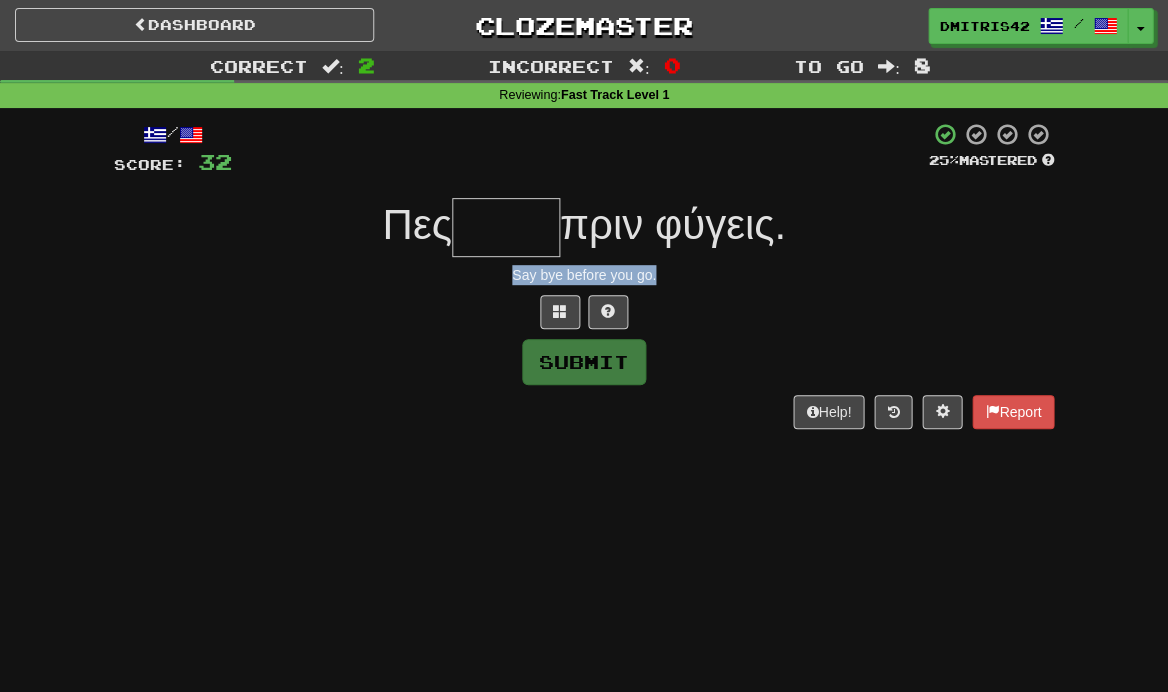 drag, startPoint x: 671, startPoint y: 270, endPoint x: 460, endPoint y: 268, distance: 211.00948 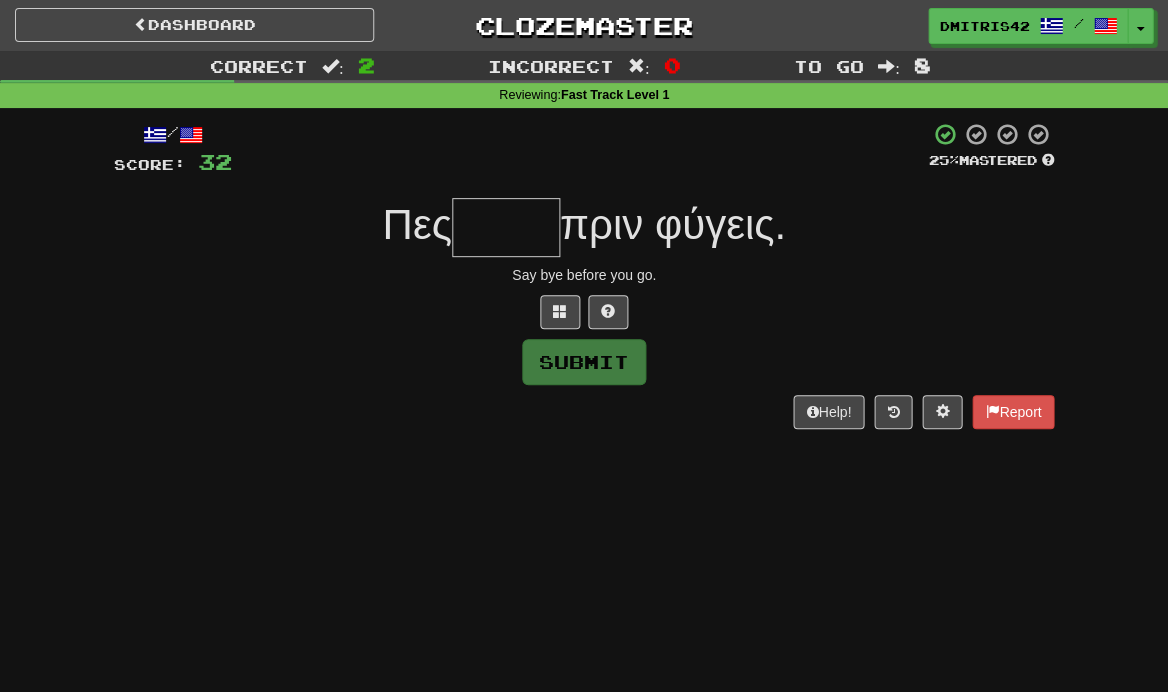 click at bounding box center (506, 227) 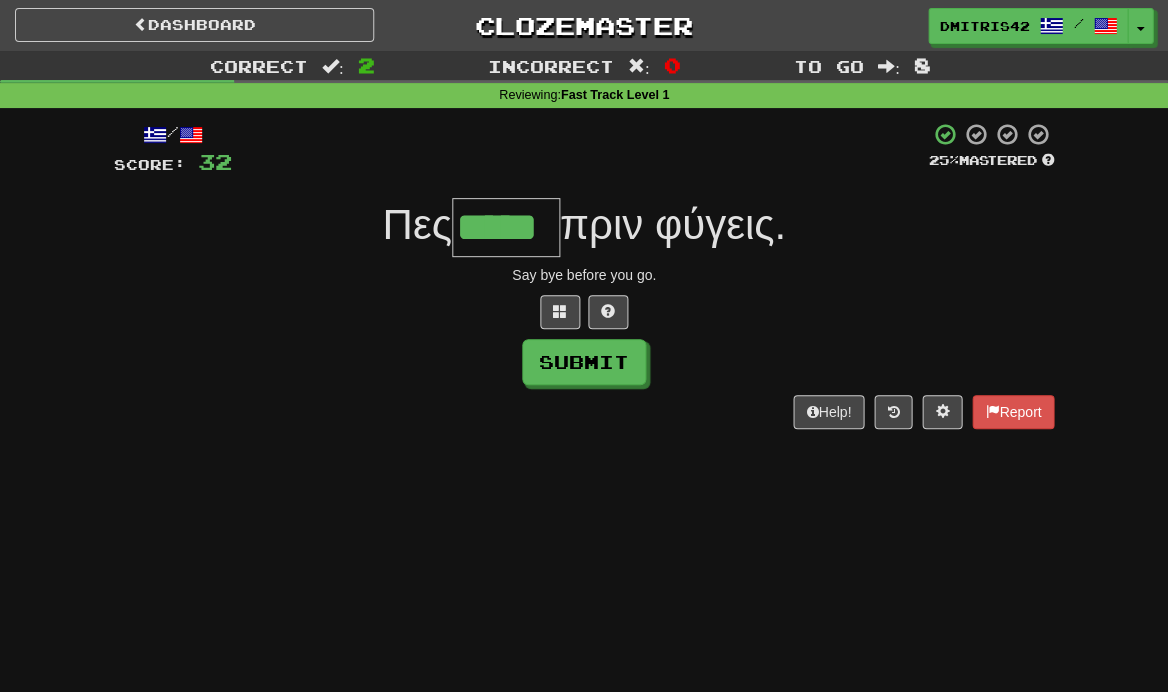 type on "*****" 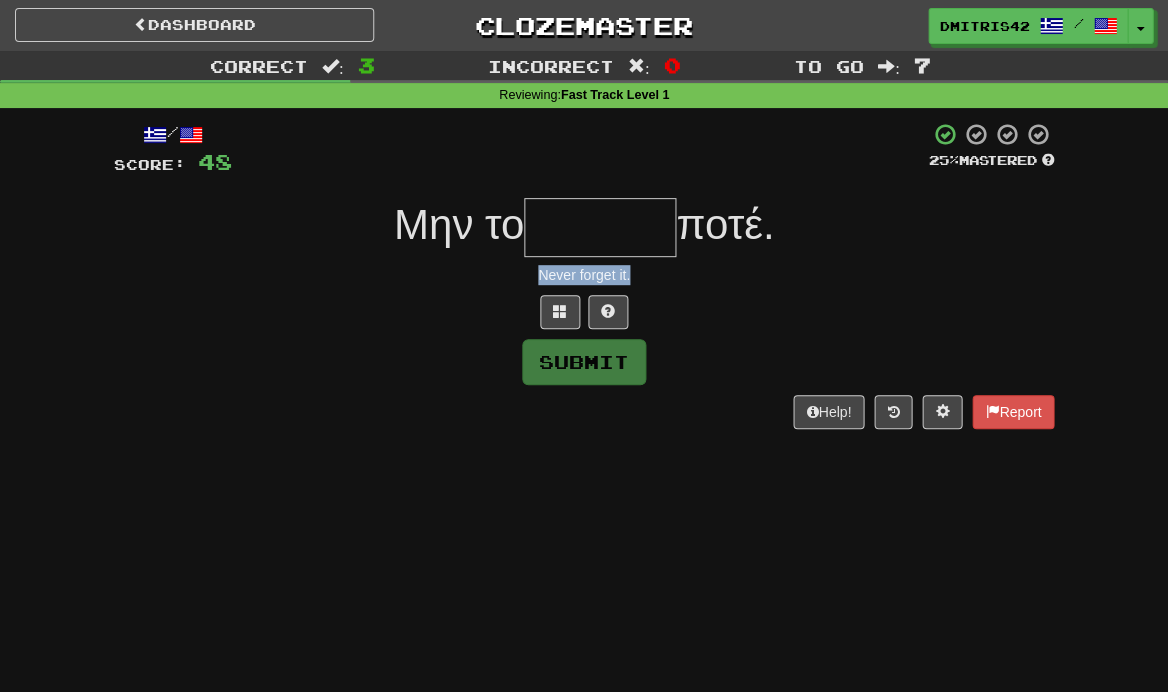 drag, startPoint x: 643, startPoint y: 263, endPoint x: 540, endPoint y: 268, distance: 103.121284 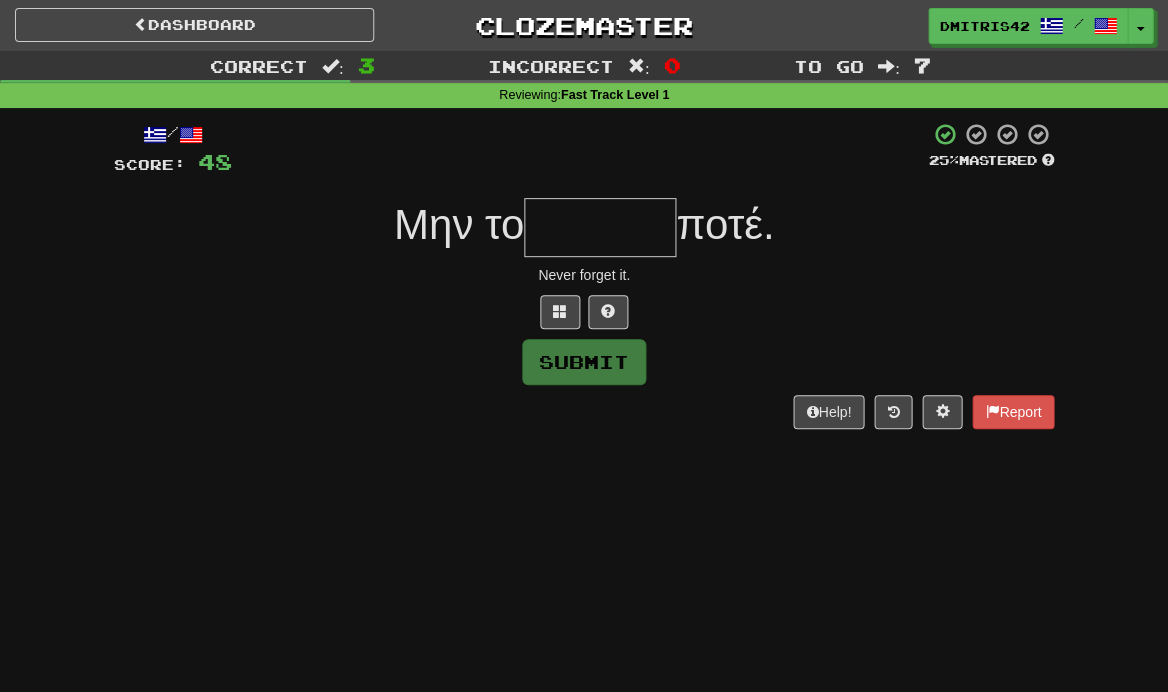 click at bounding box center [600, 227] 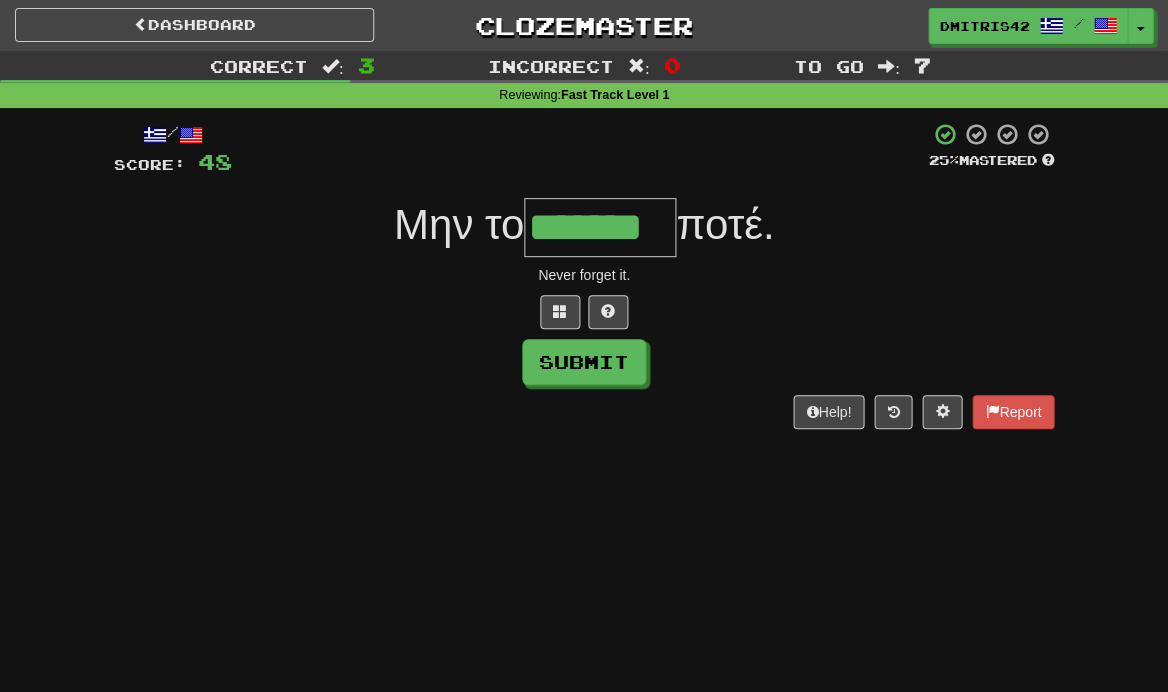 type on "*******" 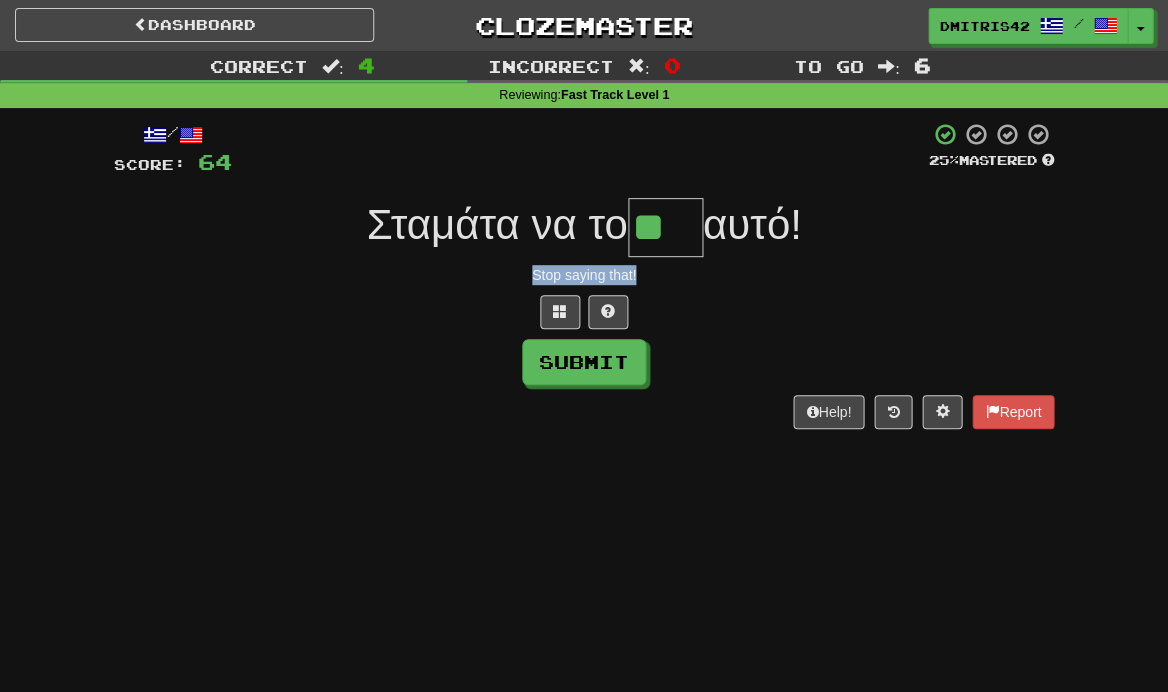 drag, startPoint x: 528, startPoint y: 270, endPoint x: 708, endPoint y: 280, distance: 180.27756 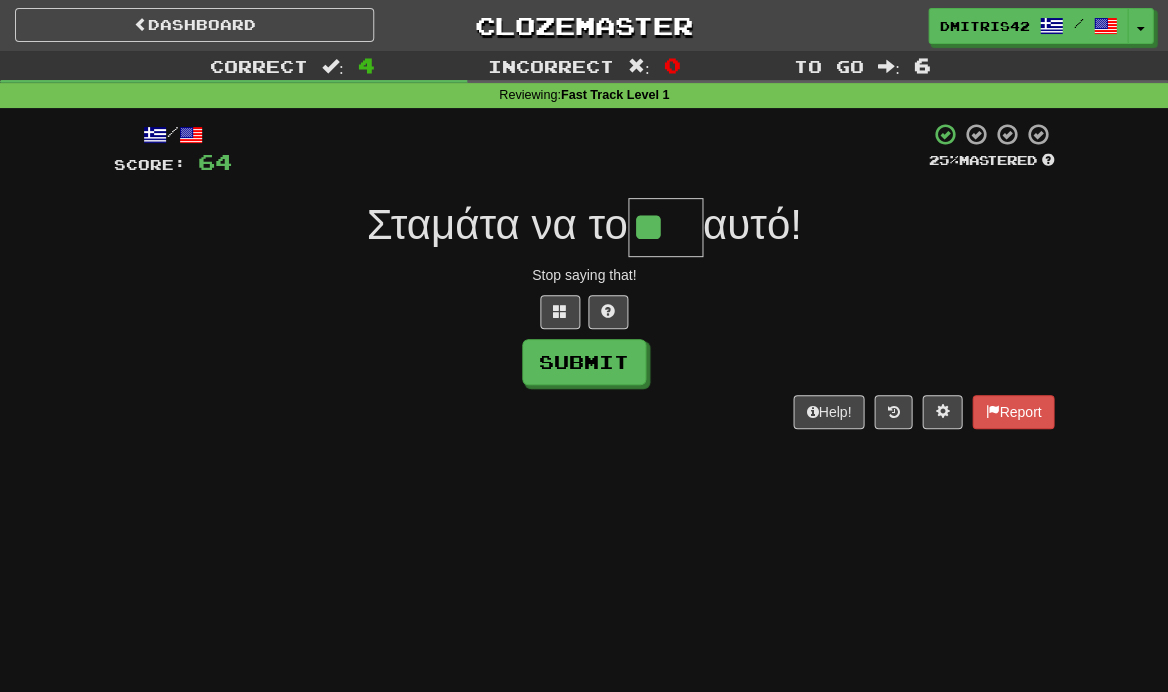 click on "**" at bounding box center [665, 227] 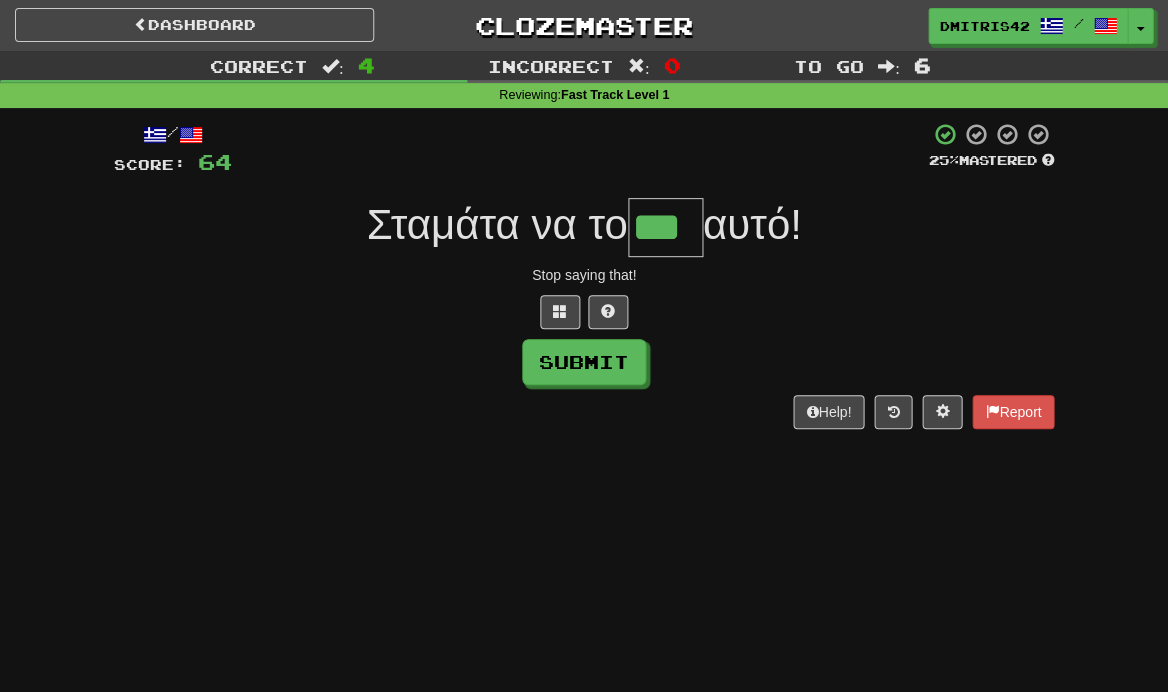 type on "***" 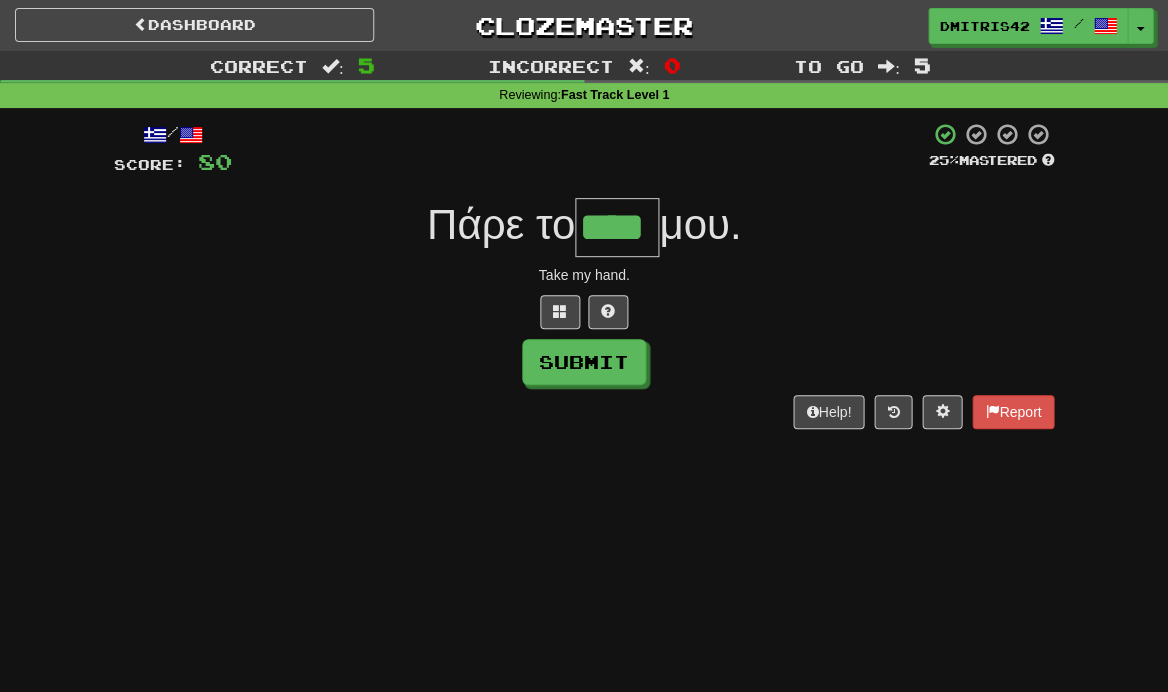 type on "****" 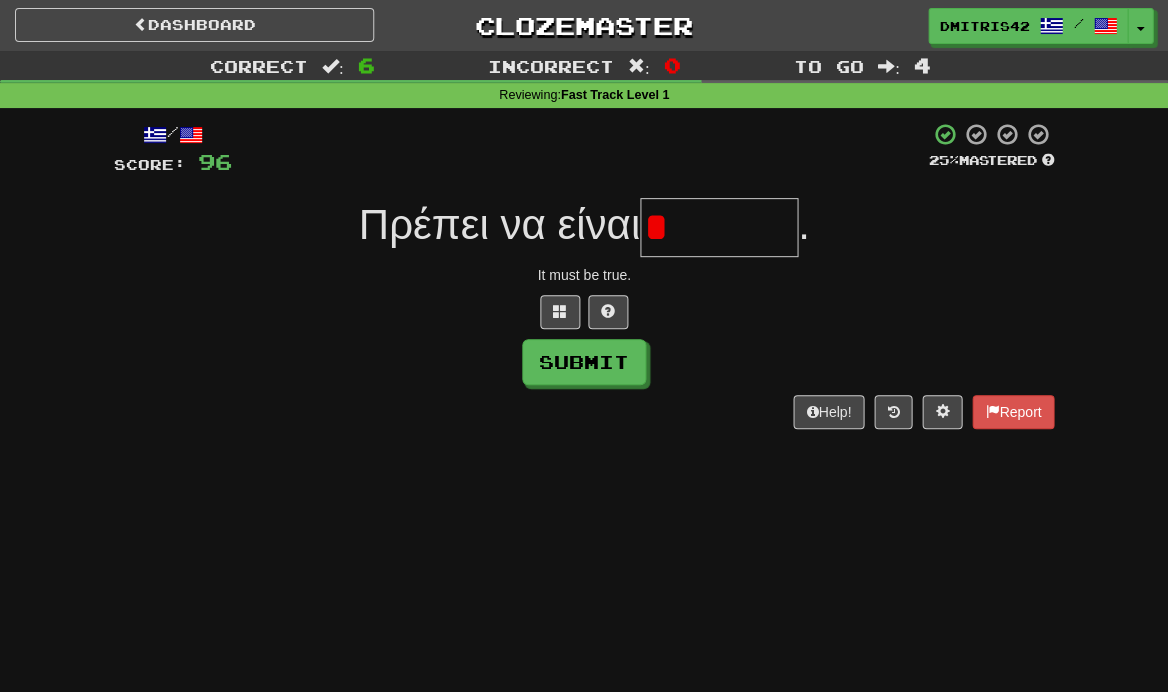 type on "*" 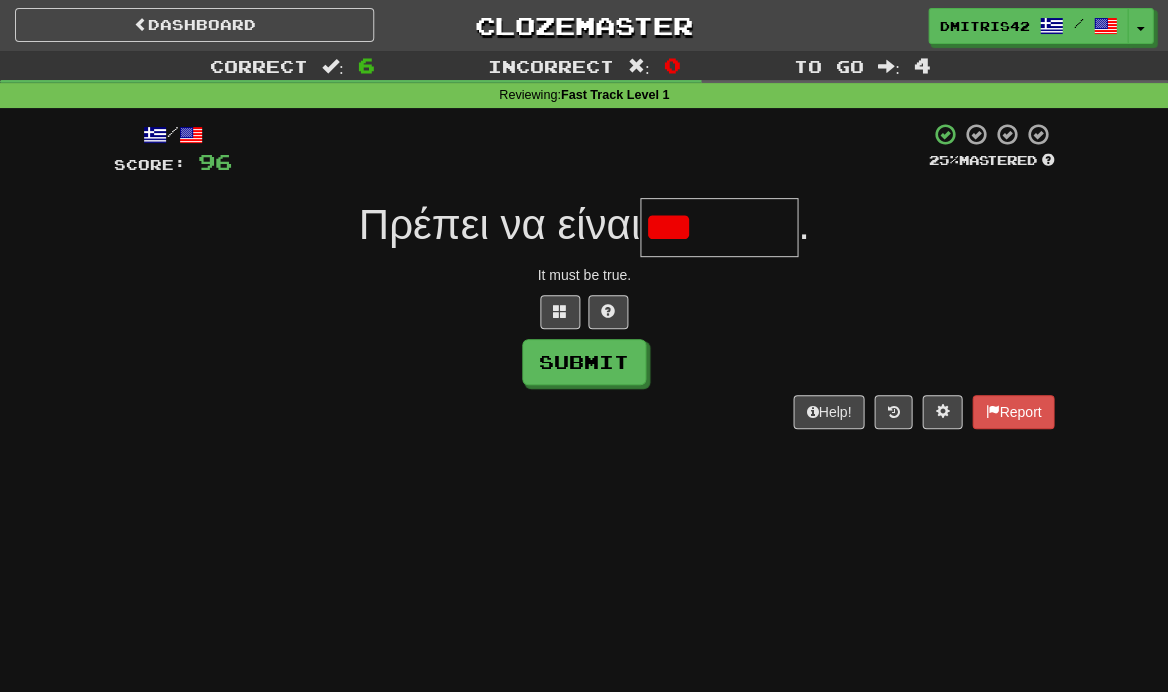 type on "*" 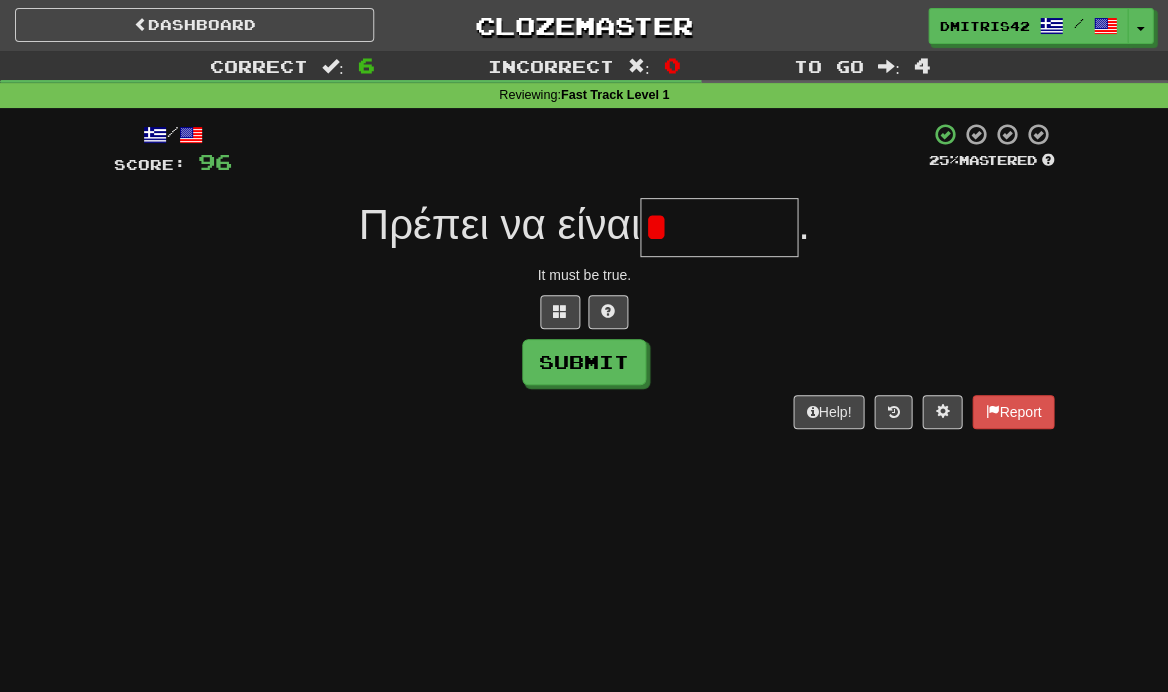 type on "*" 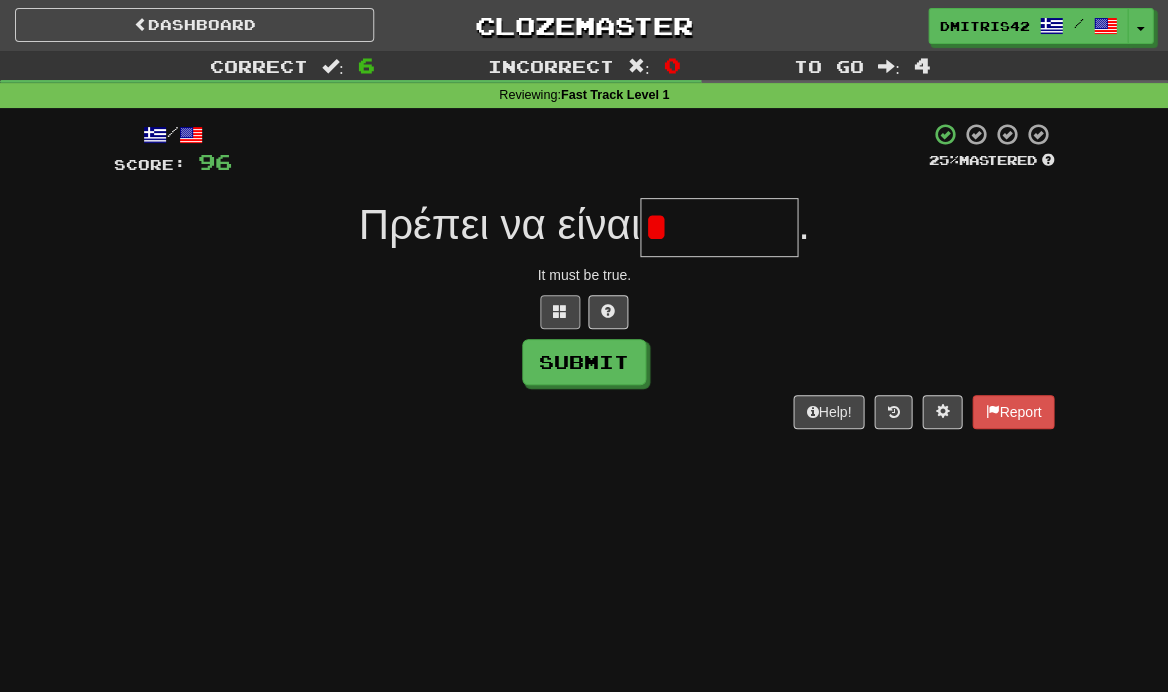 click at bounding box center [560, 312] 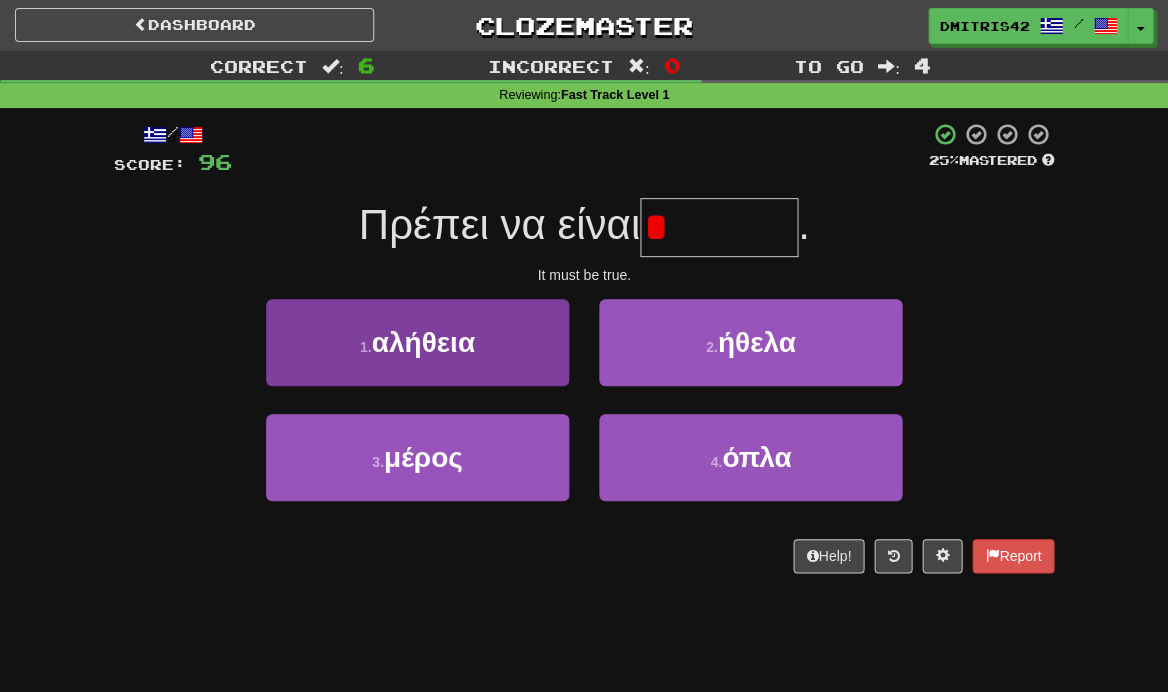 click on "1 .  αλήθεια" at bounding box center (417, 342) 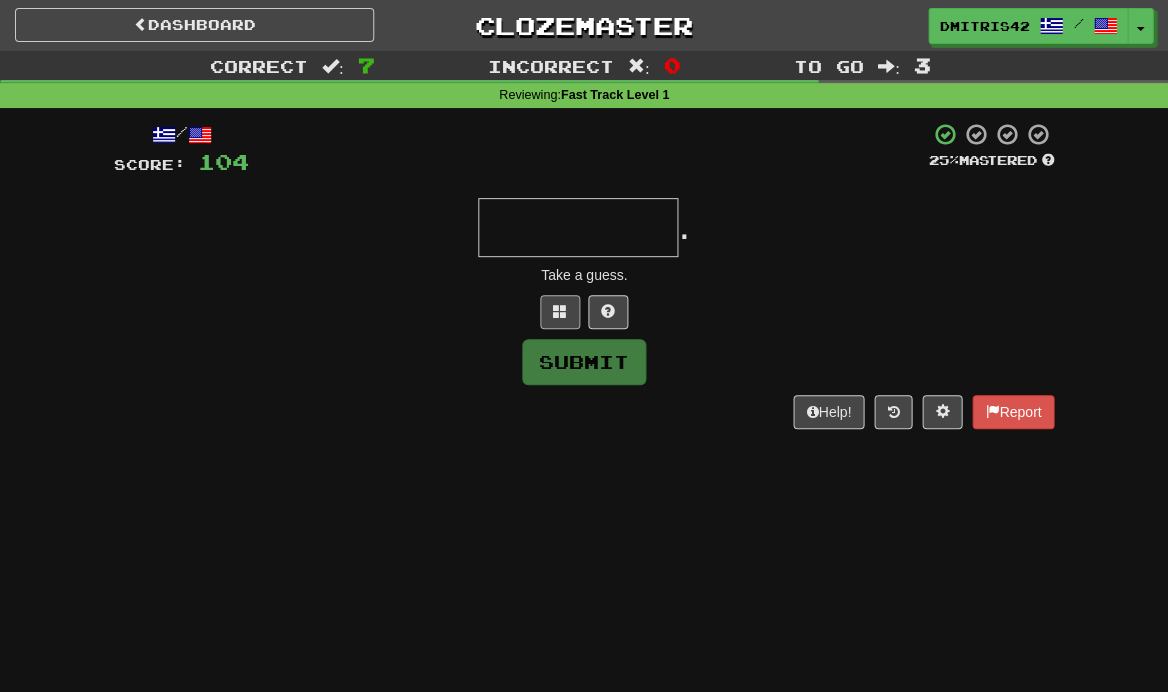 click at bounding box center (560, 312) 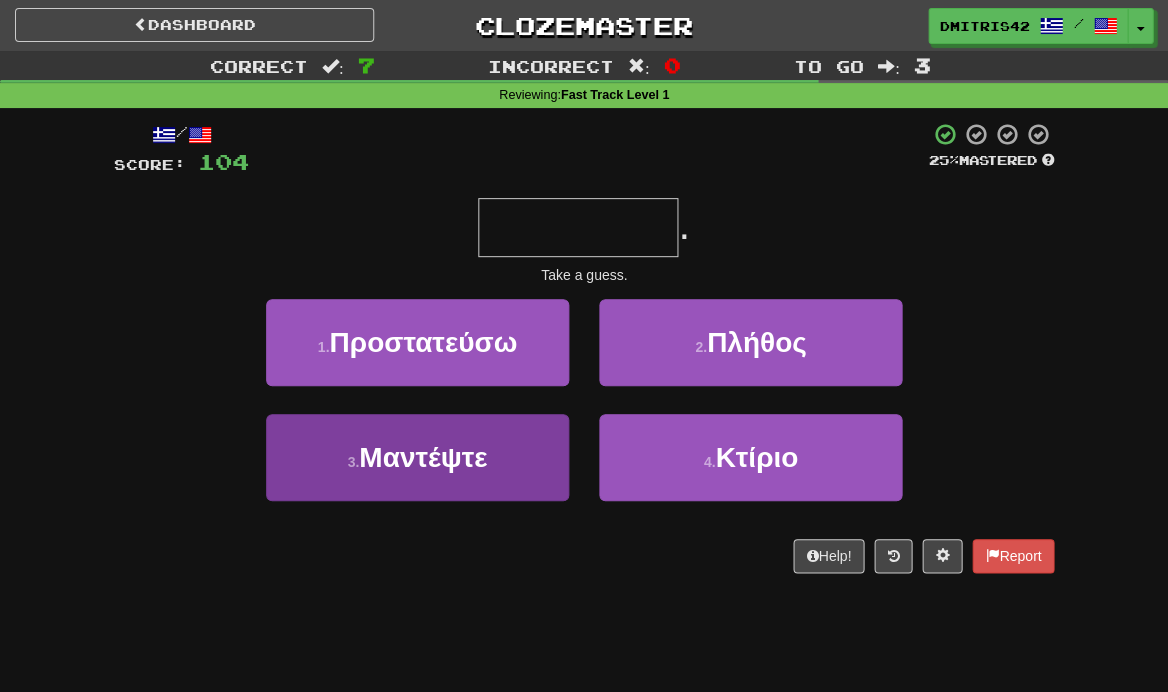 click on "3 .  Μαντέψτε" at bounding box center (417, 457) 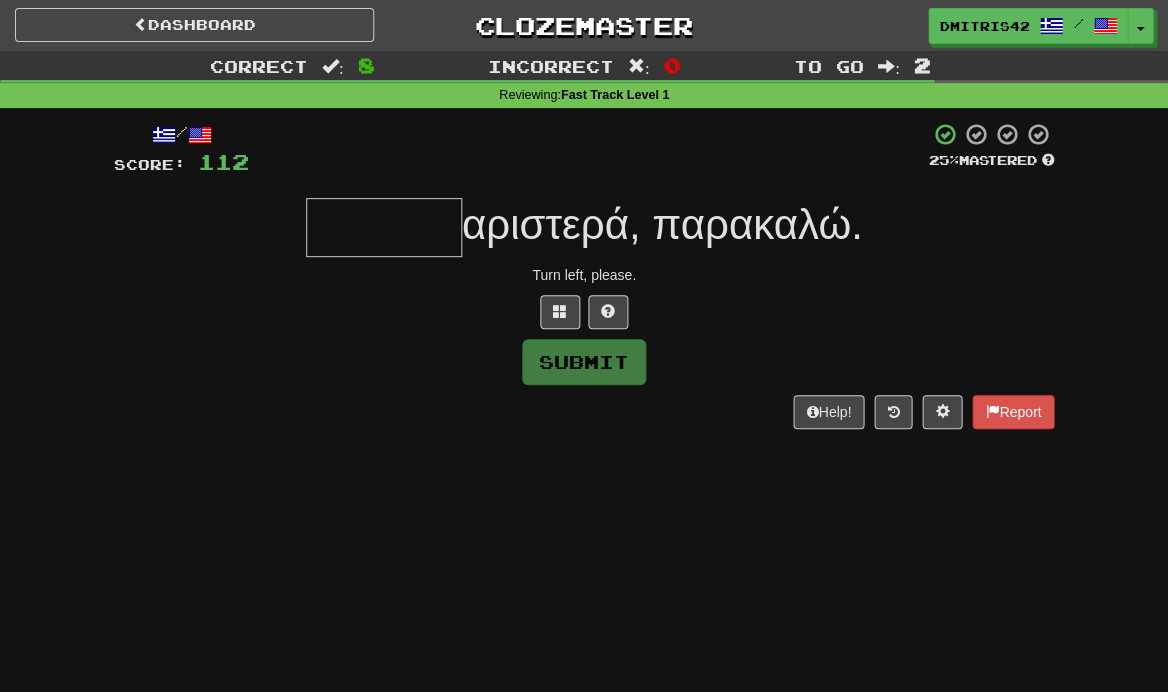 type on "*" 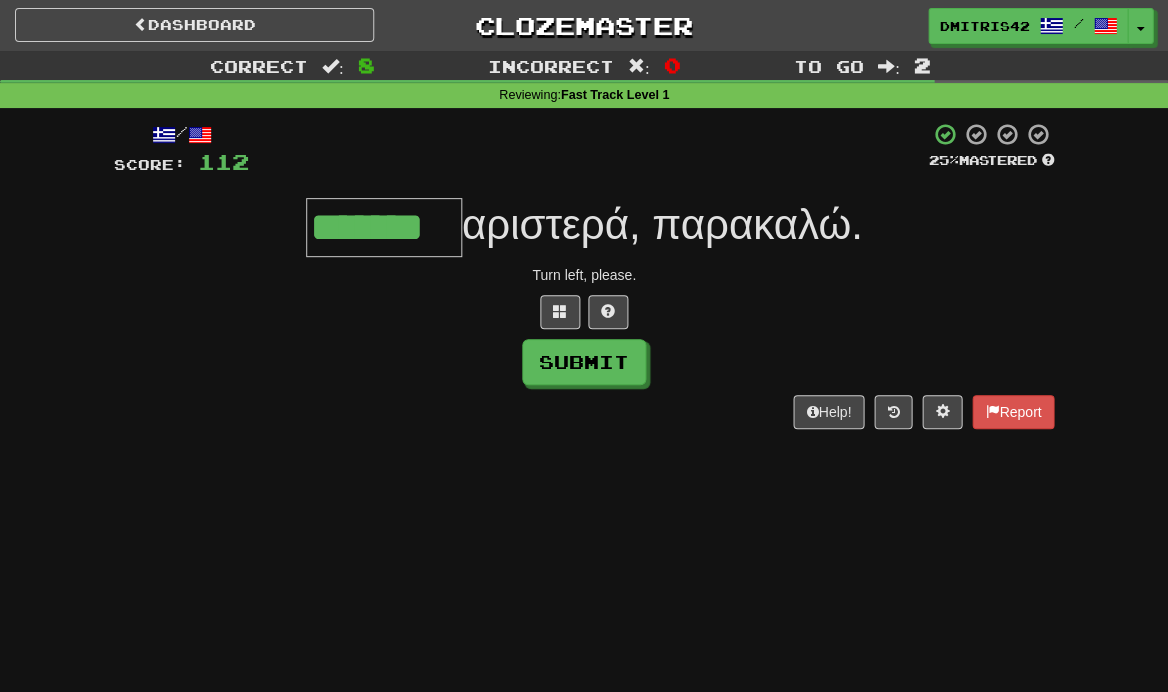 type on "*******" 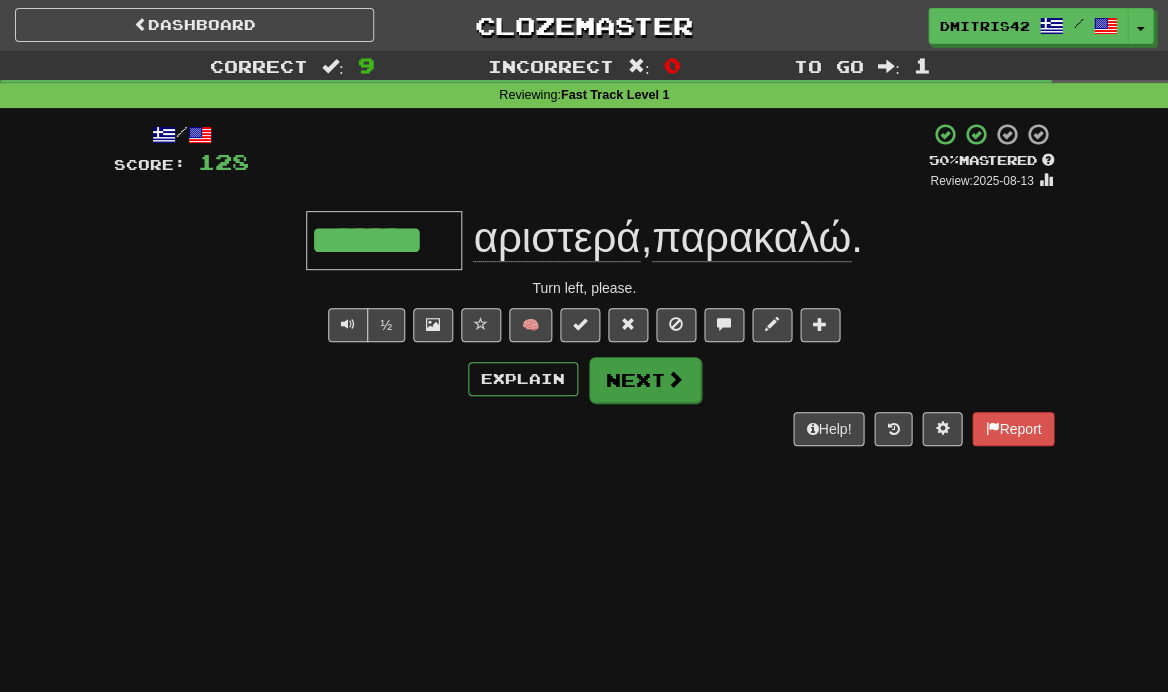 click on "Next" at bounding box center (645, 380) 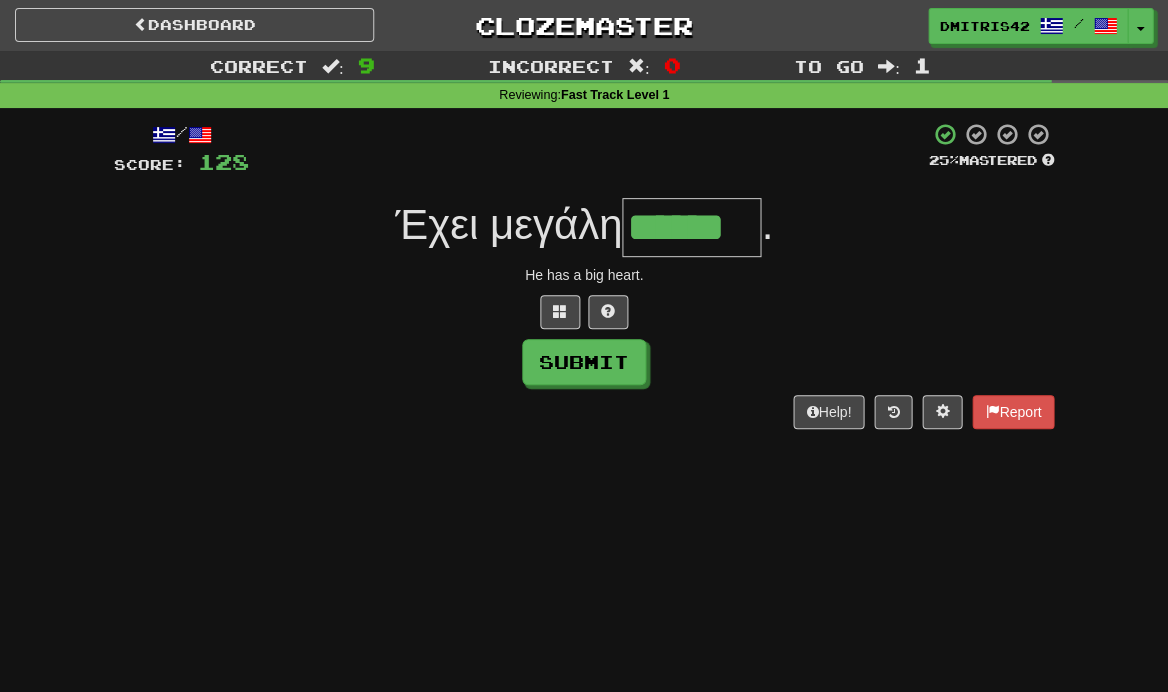 type on "******" 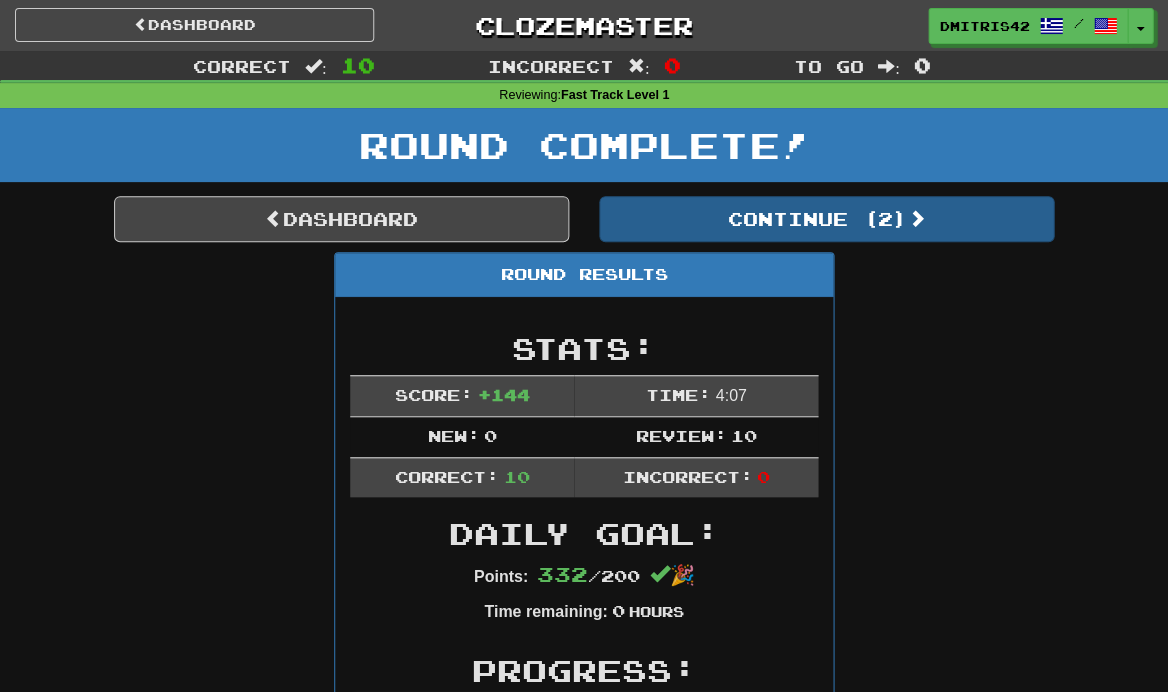 click on "Continue ( 2 )" at bounding box center [826, 219] 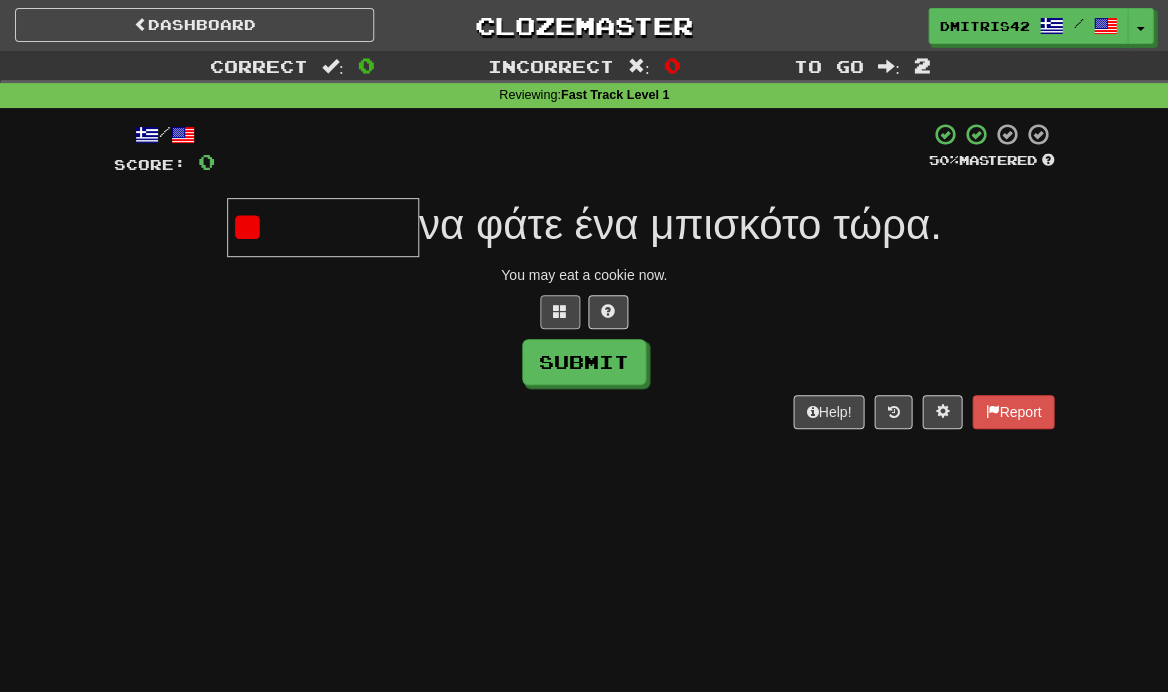type on "*" 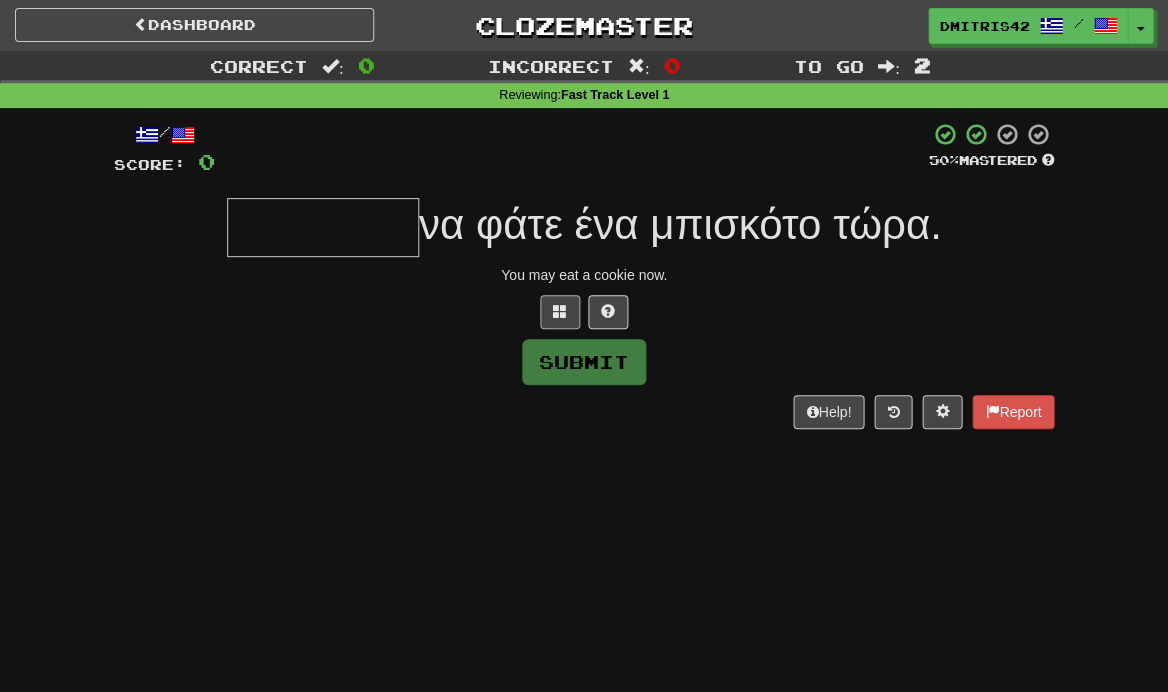 click at bounding box center (560, 311) 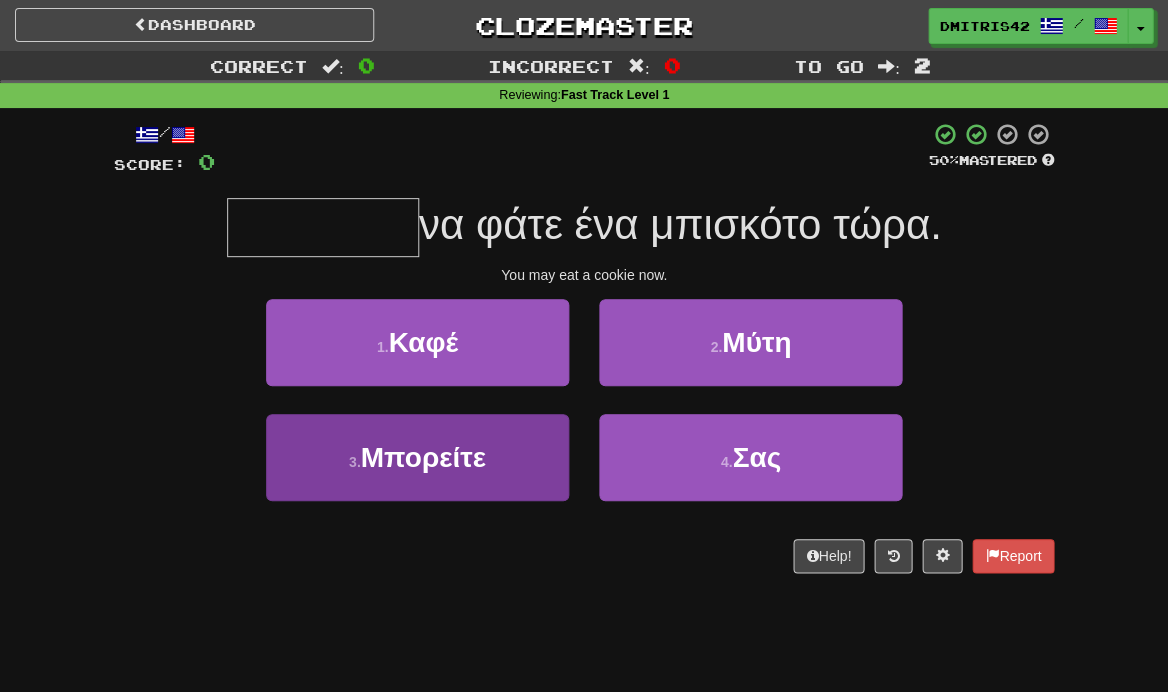 click on "Μπορείτε" at bounding box center [423, 457] 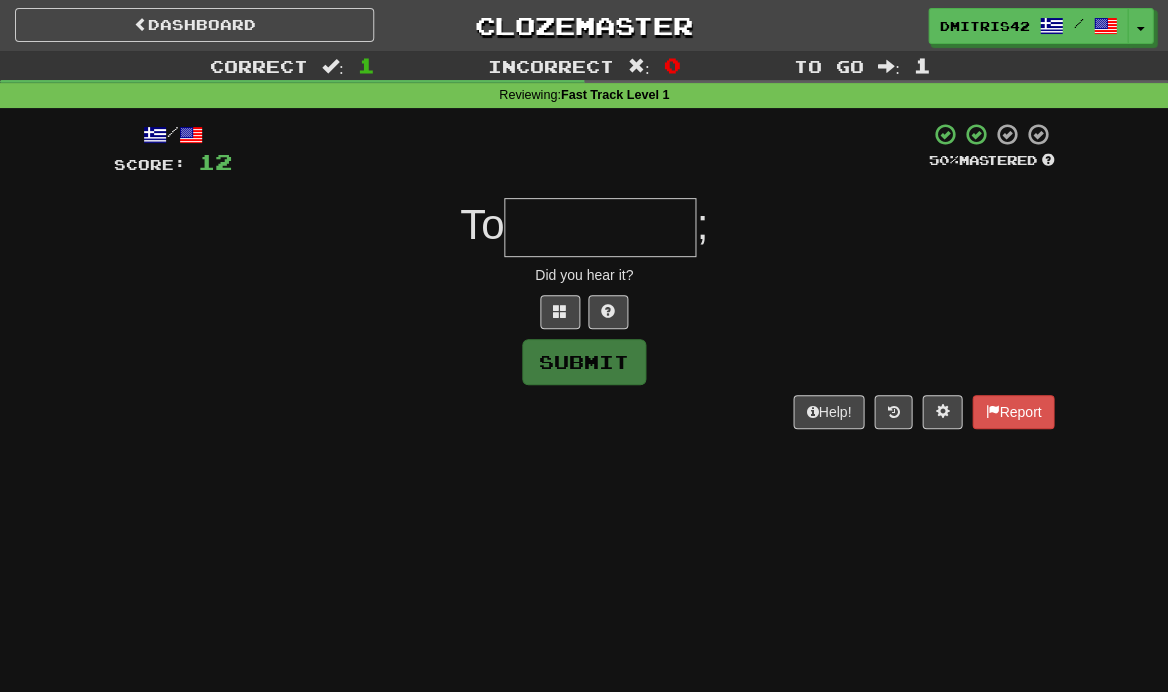 type on "*" 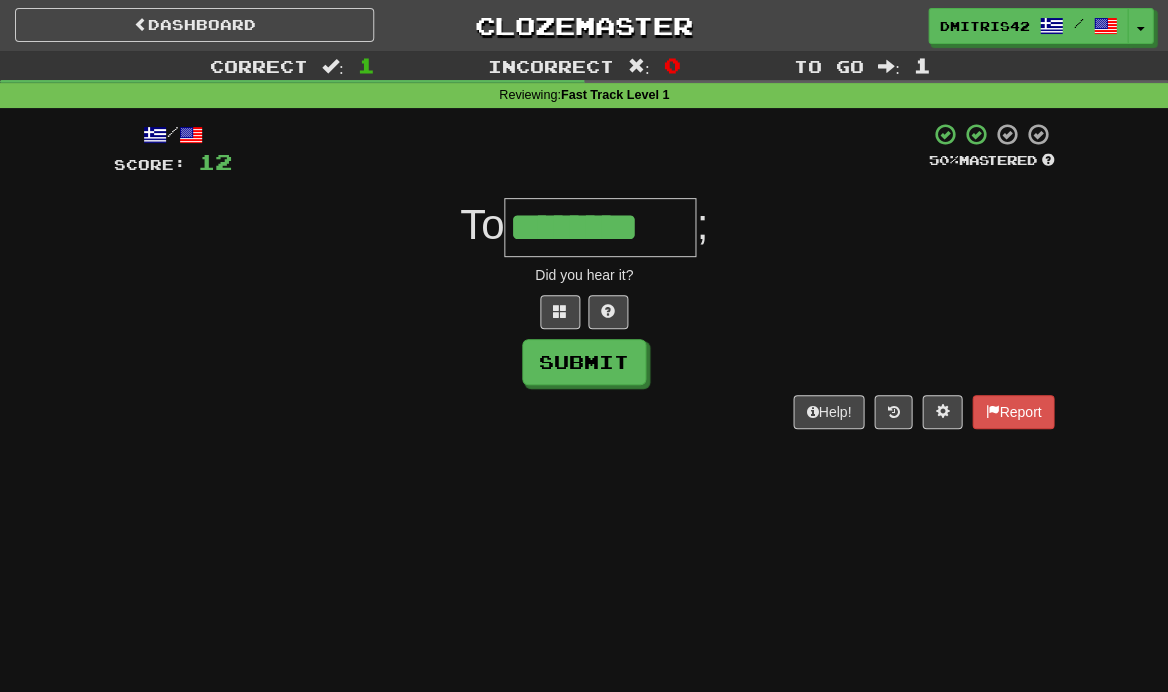 type on "********" 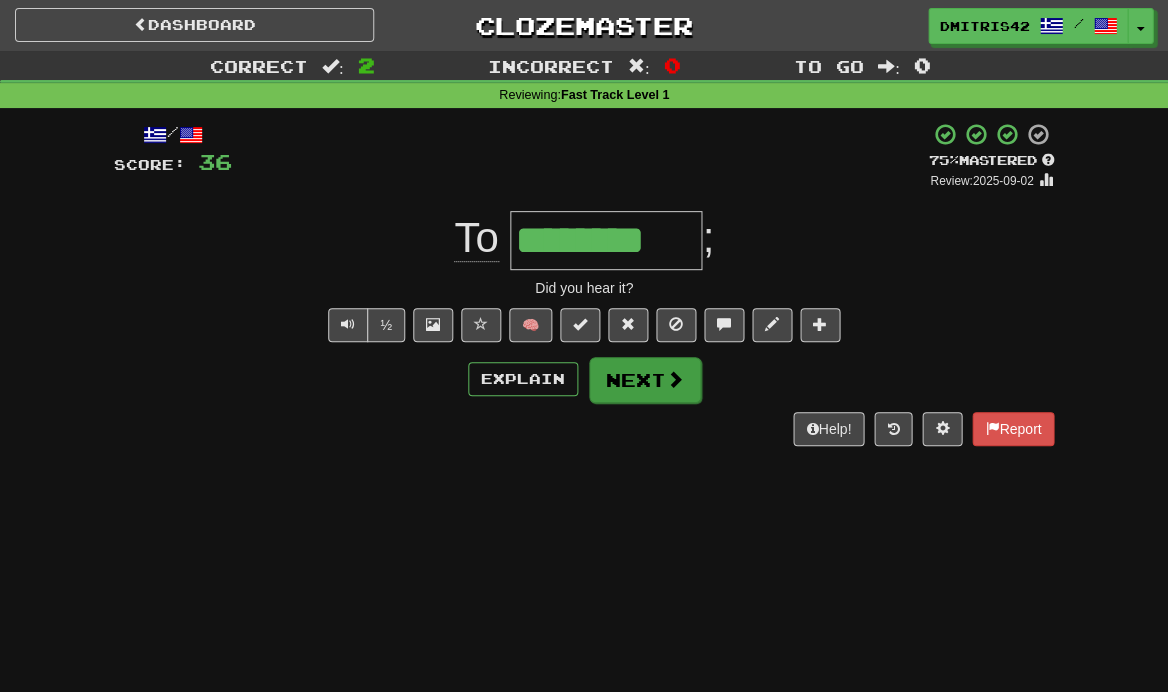 click on "Next" at bounding box center [645, 380] 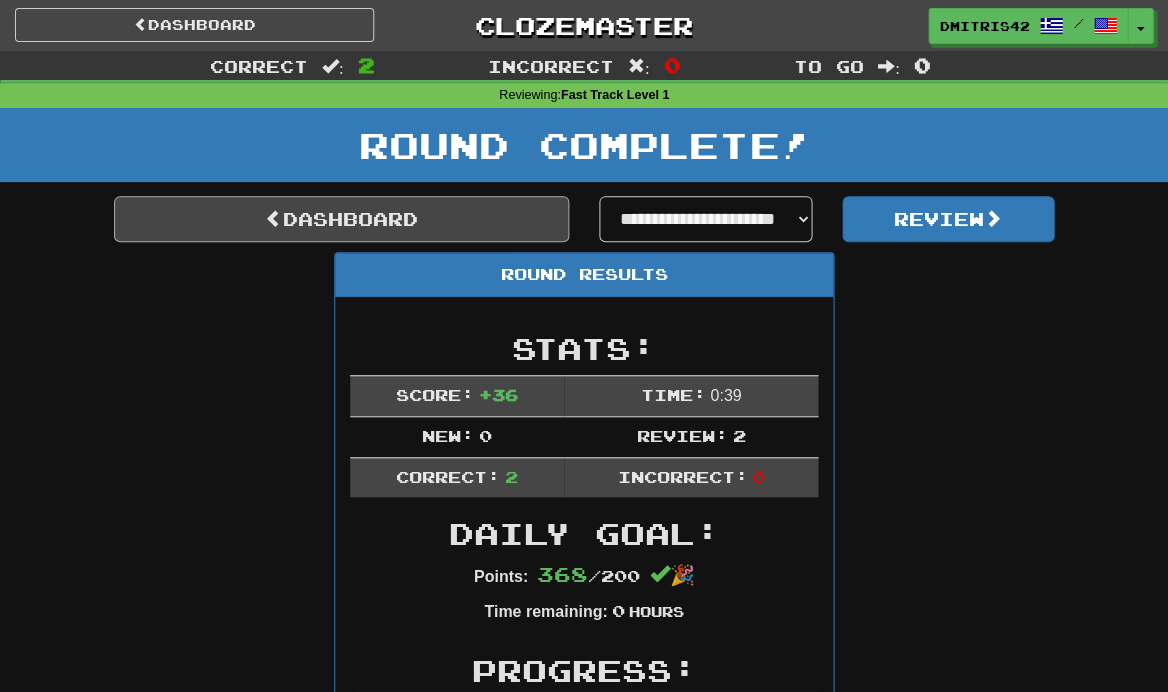 click on "Dashboard" at bounding box center (341, 219) 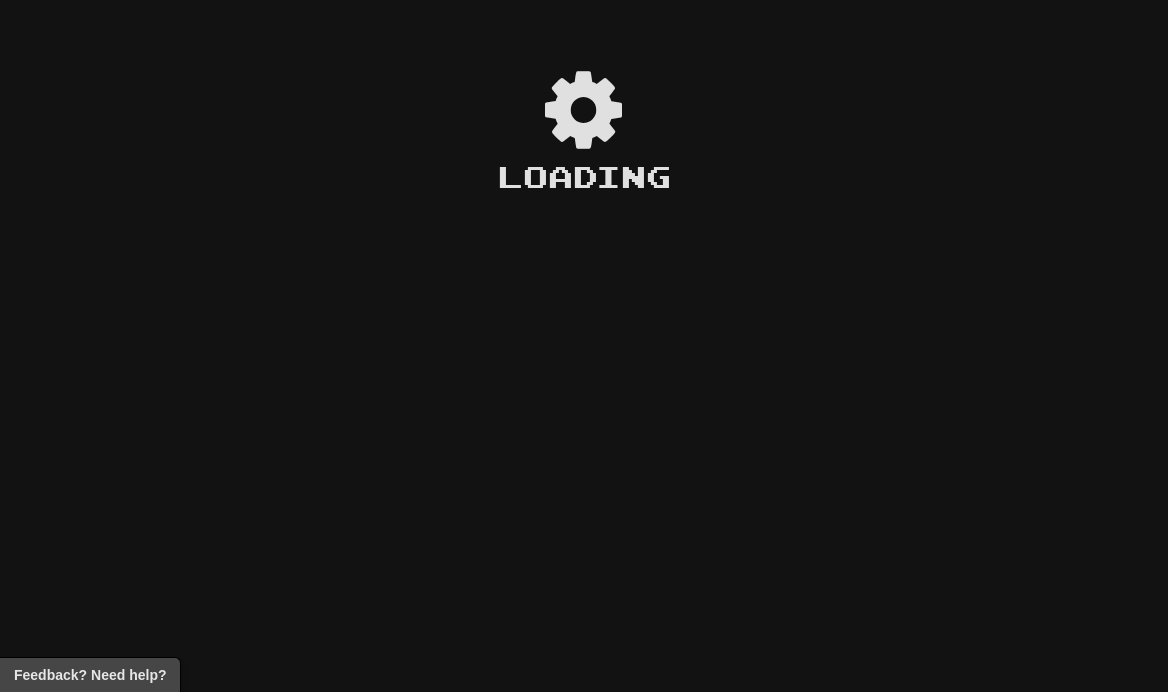 scroll, scrollTop: 0, scrollLeft: 0, axis: both 